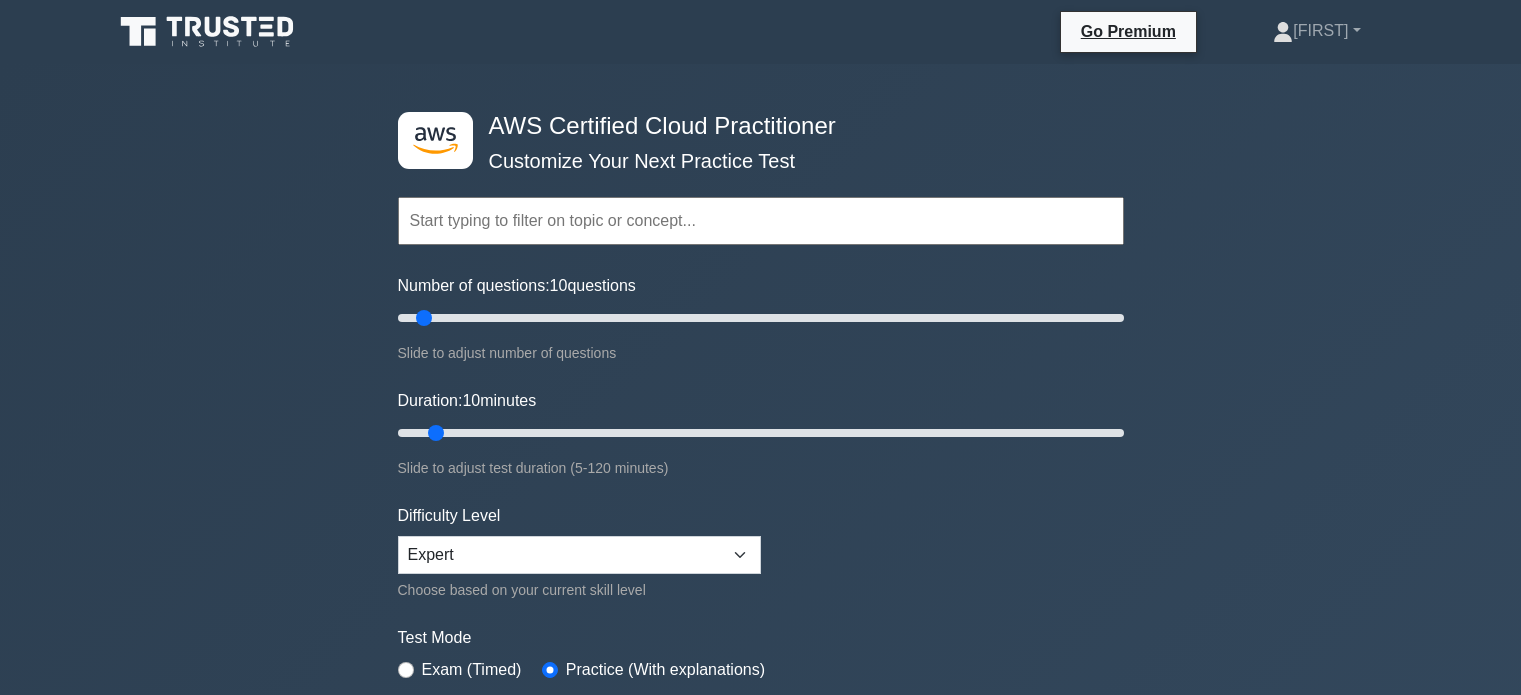scroll, scrollTop: 0, scrollLeft: 0, axis: both 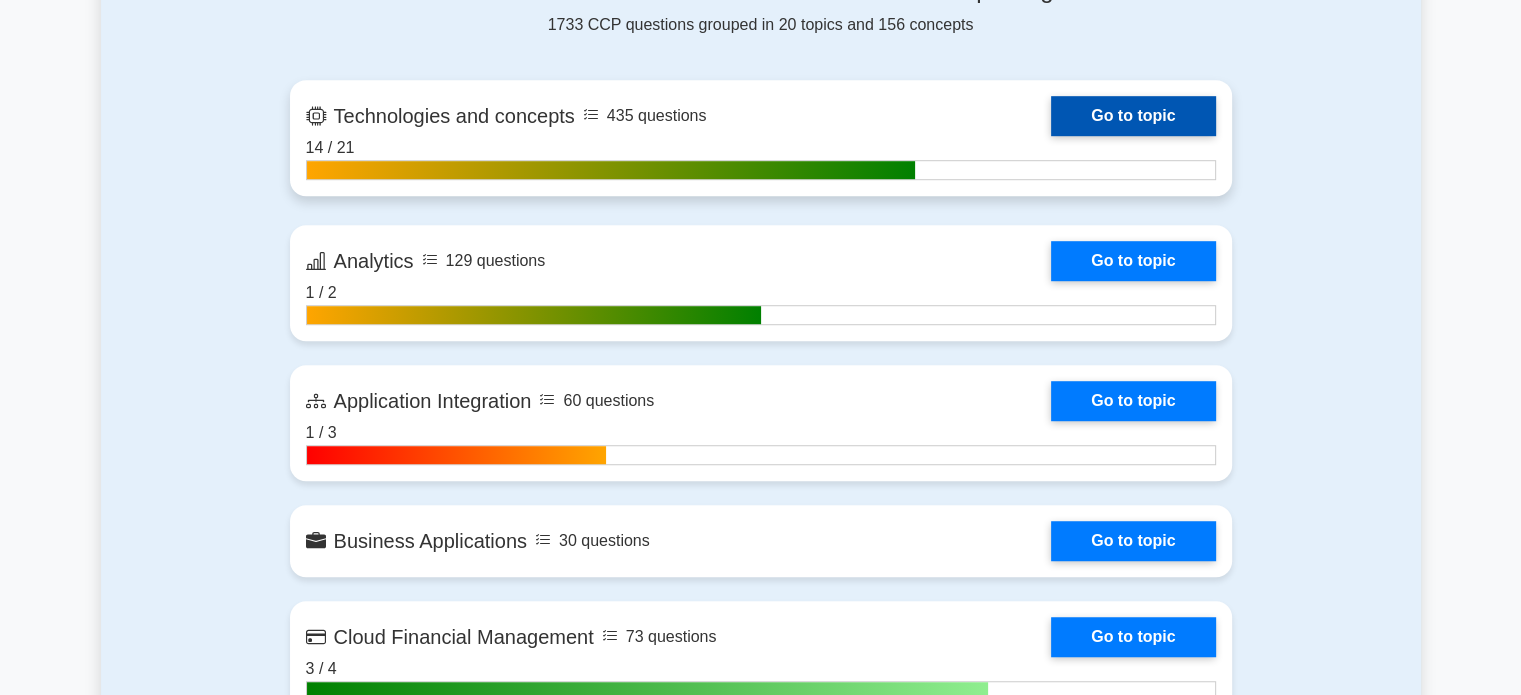 click on "Go to topic" at bounding box center [1133, 116] 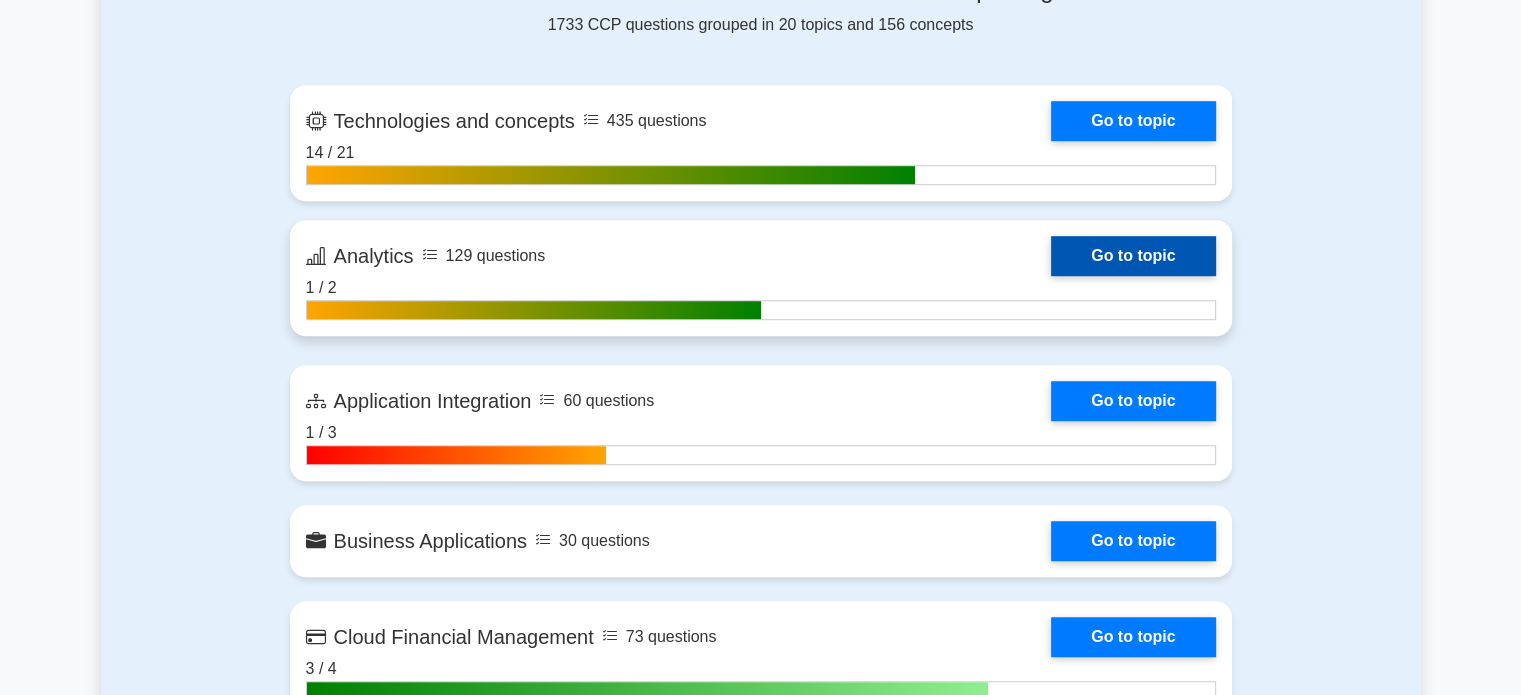 scroll, scrollTop: 1335, scrollLeft: 0, axis: vertical 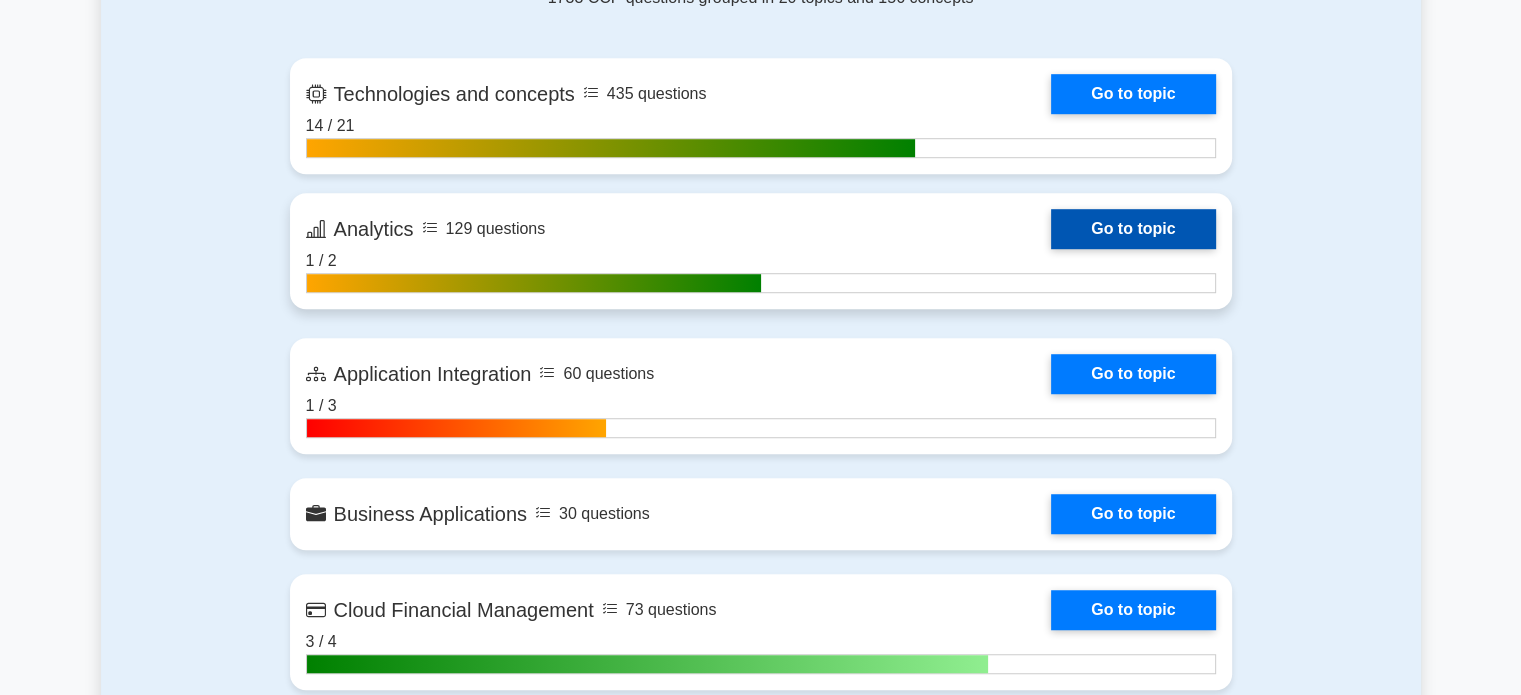 click on "Go to topic" at bounding box center (1133, 229) 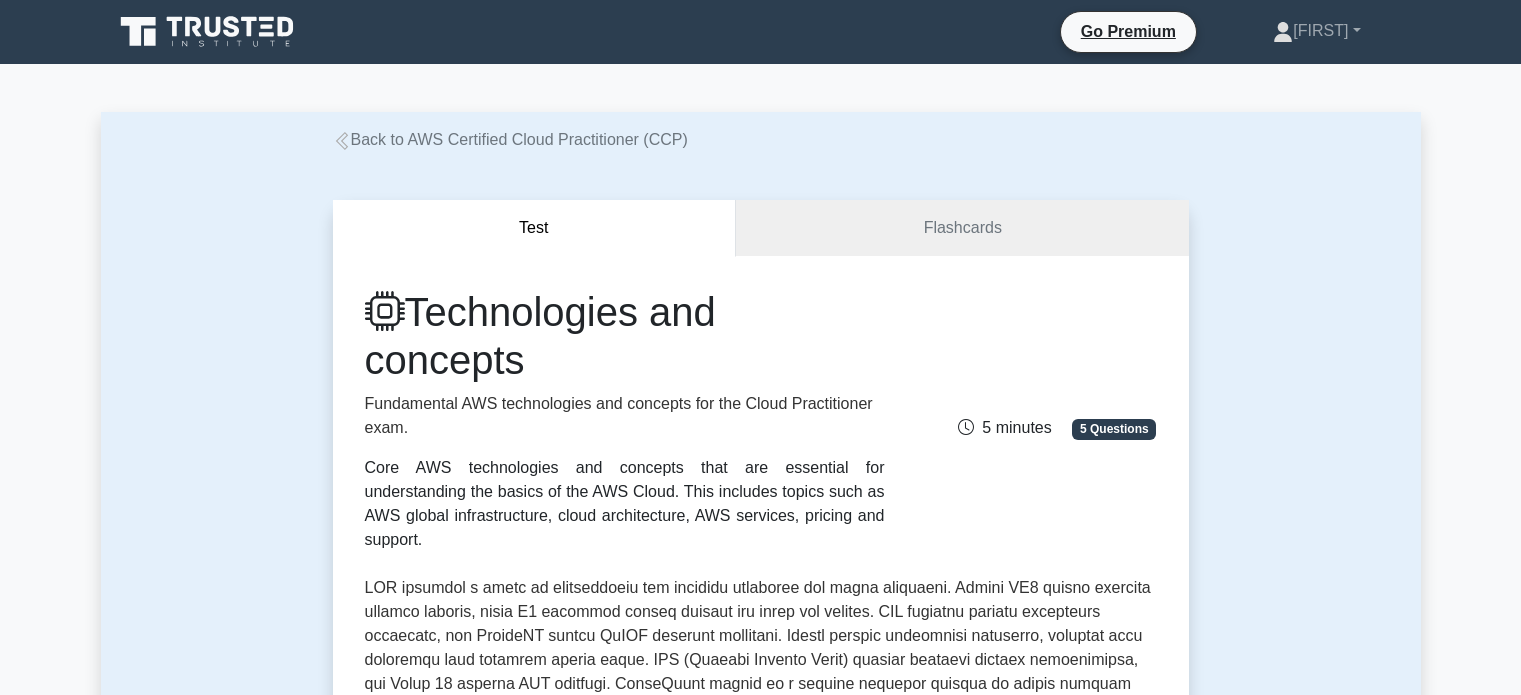 scroll, scrollTop: 0, scrollLeft: 0, axis: both 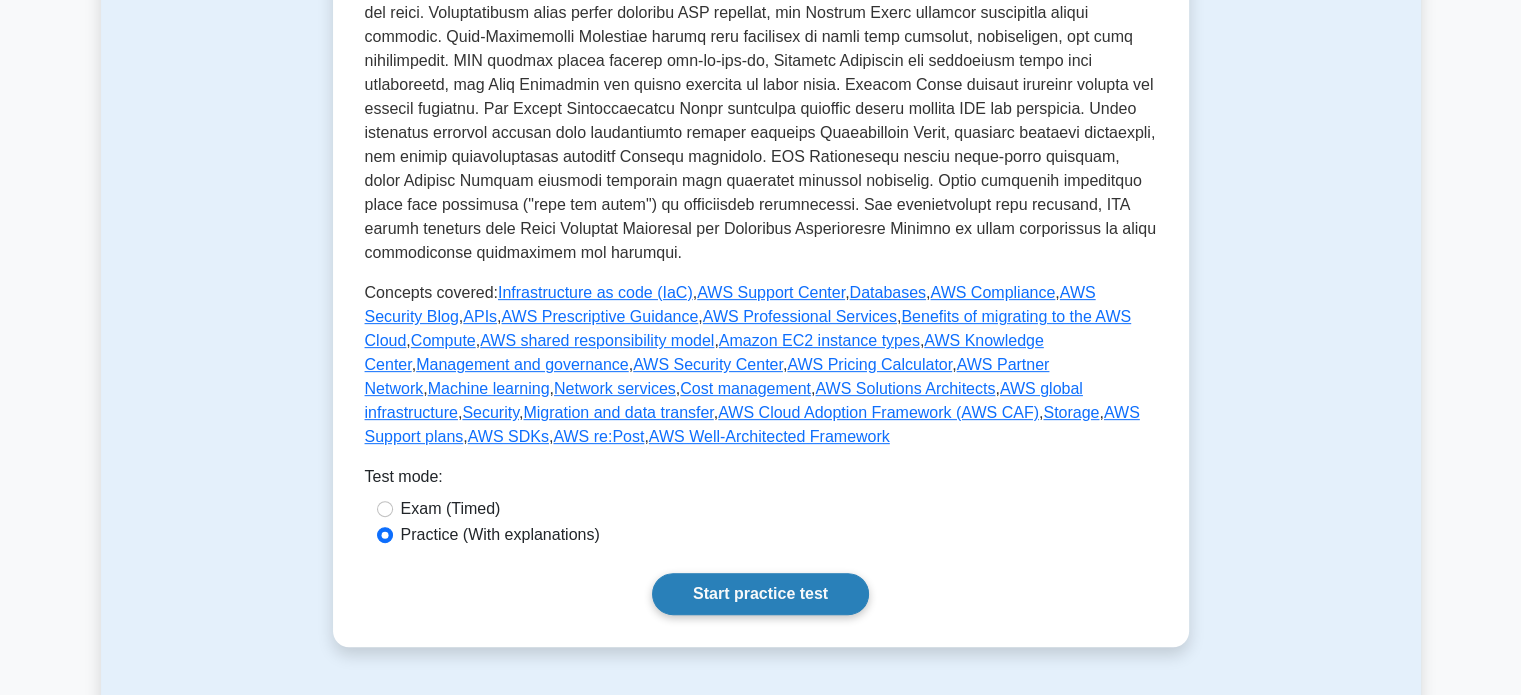 click on "Start practice test" at bounding box center (760, 594) 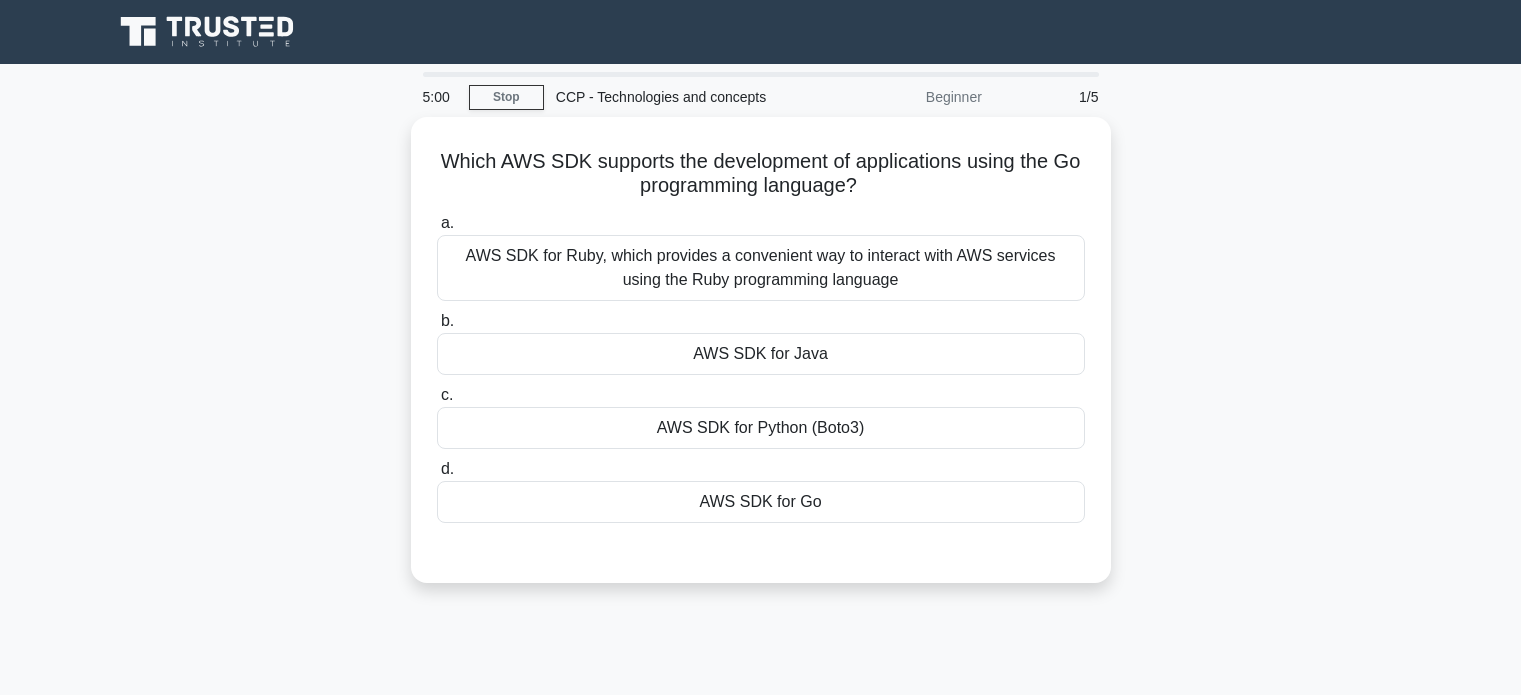 scroll, scrollTop: 0, scrollLeft: 0, axis: both 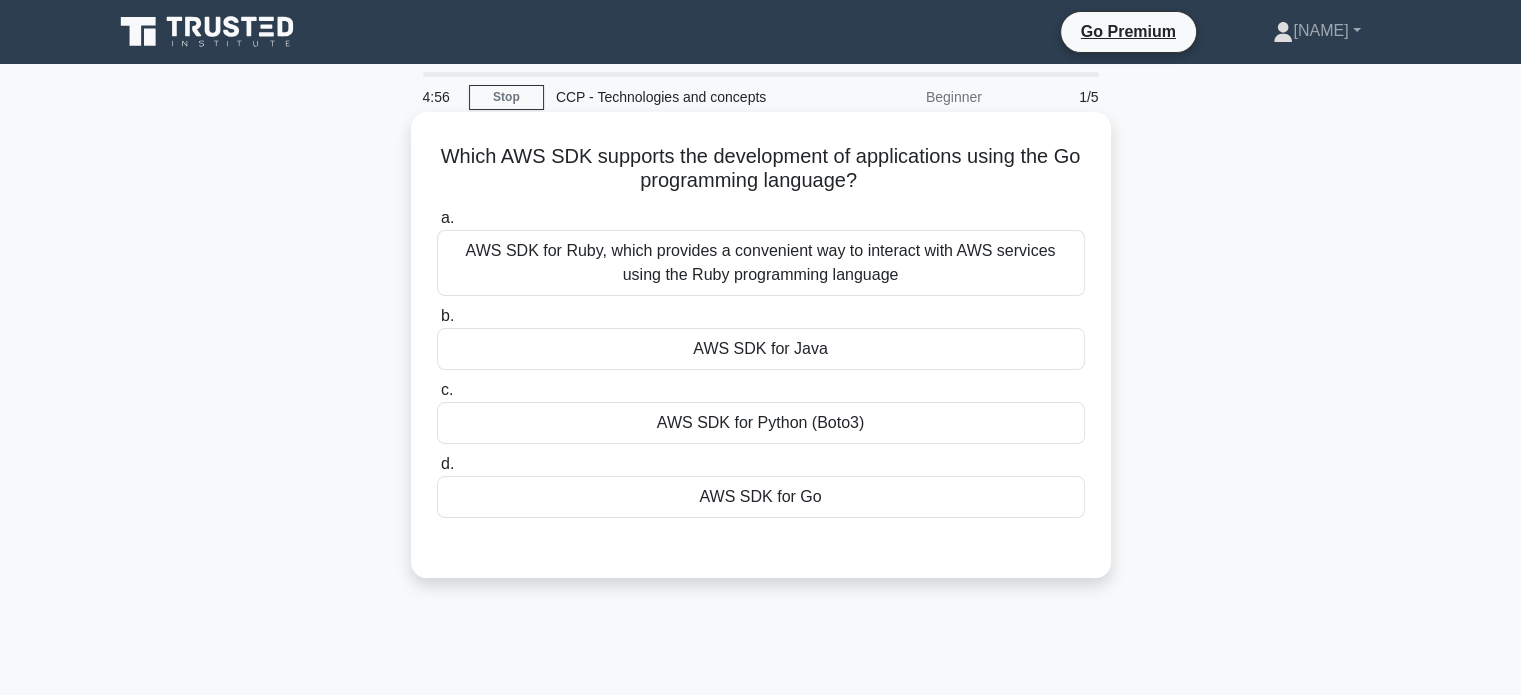 click on "AWS SDK for Go" at bounding box center [761, 497] 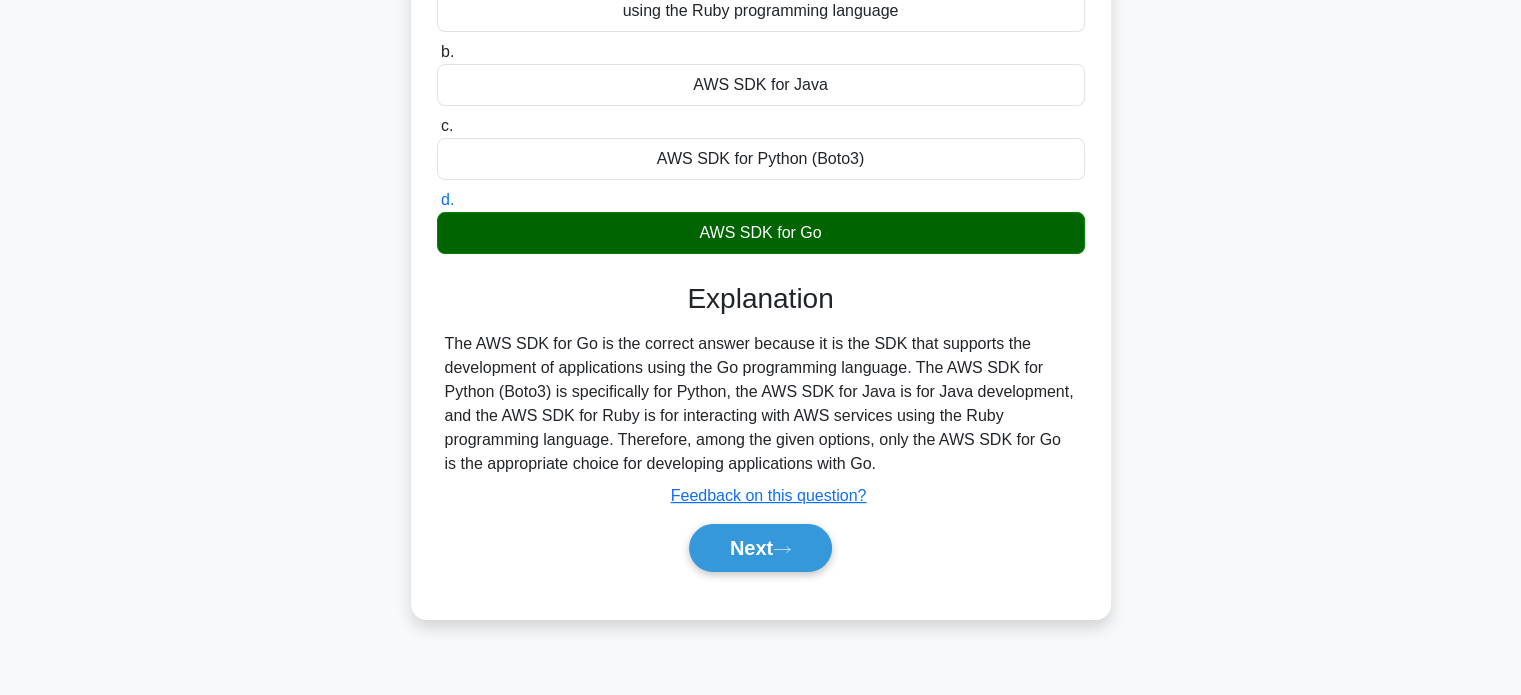 scroll, scrollTop: 385, scrollLeft: 0, axis: vertical 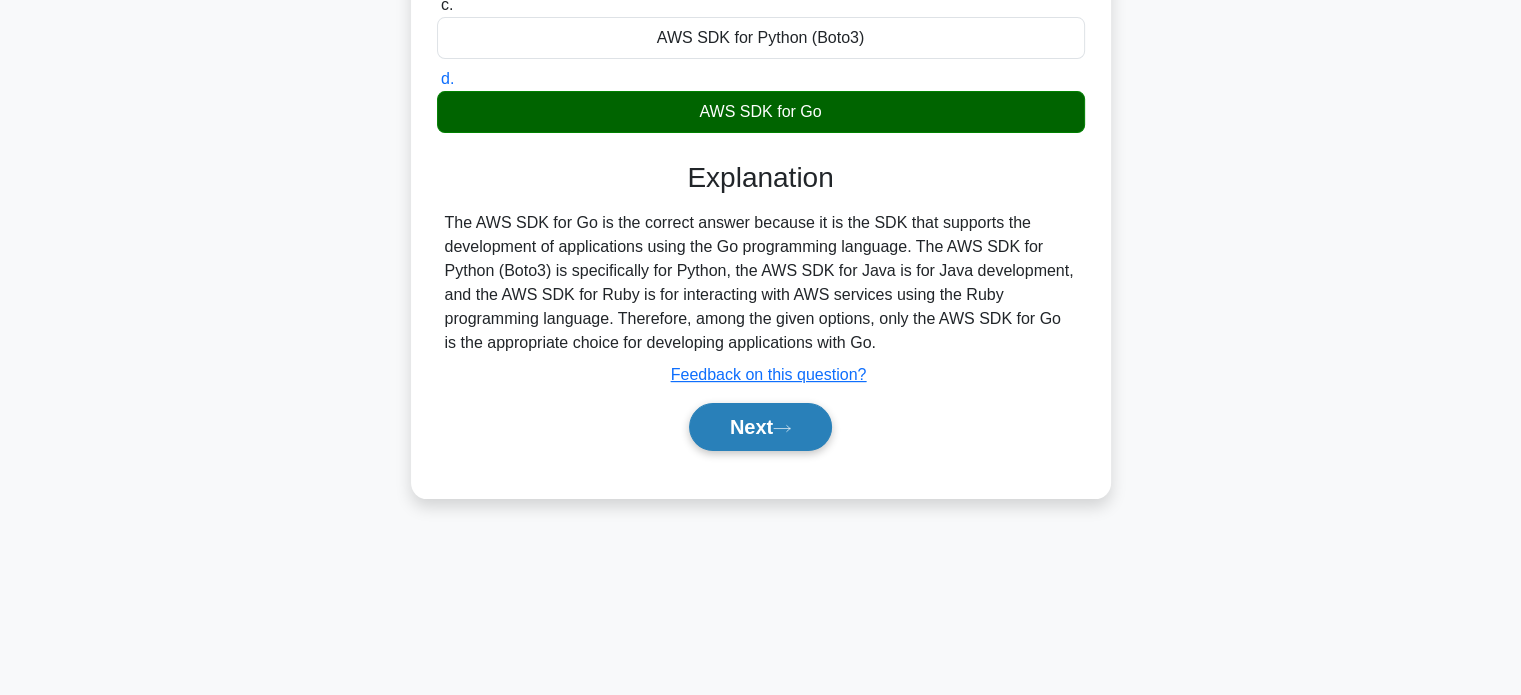 click on "Next" at bounding box center (760, 427) 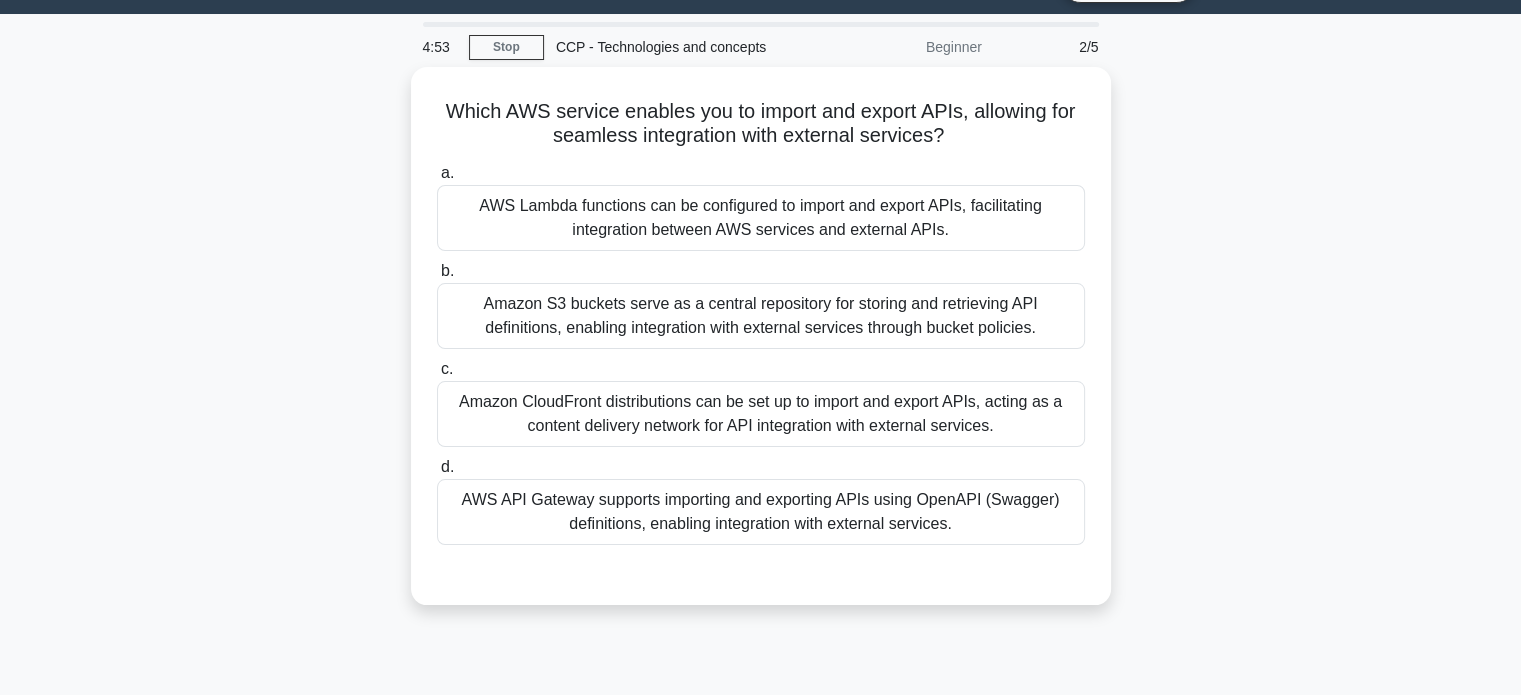 scroll, scrollTop: 0, scrollLeft: 0, axis: both 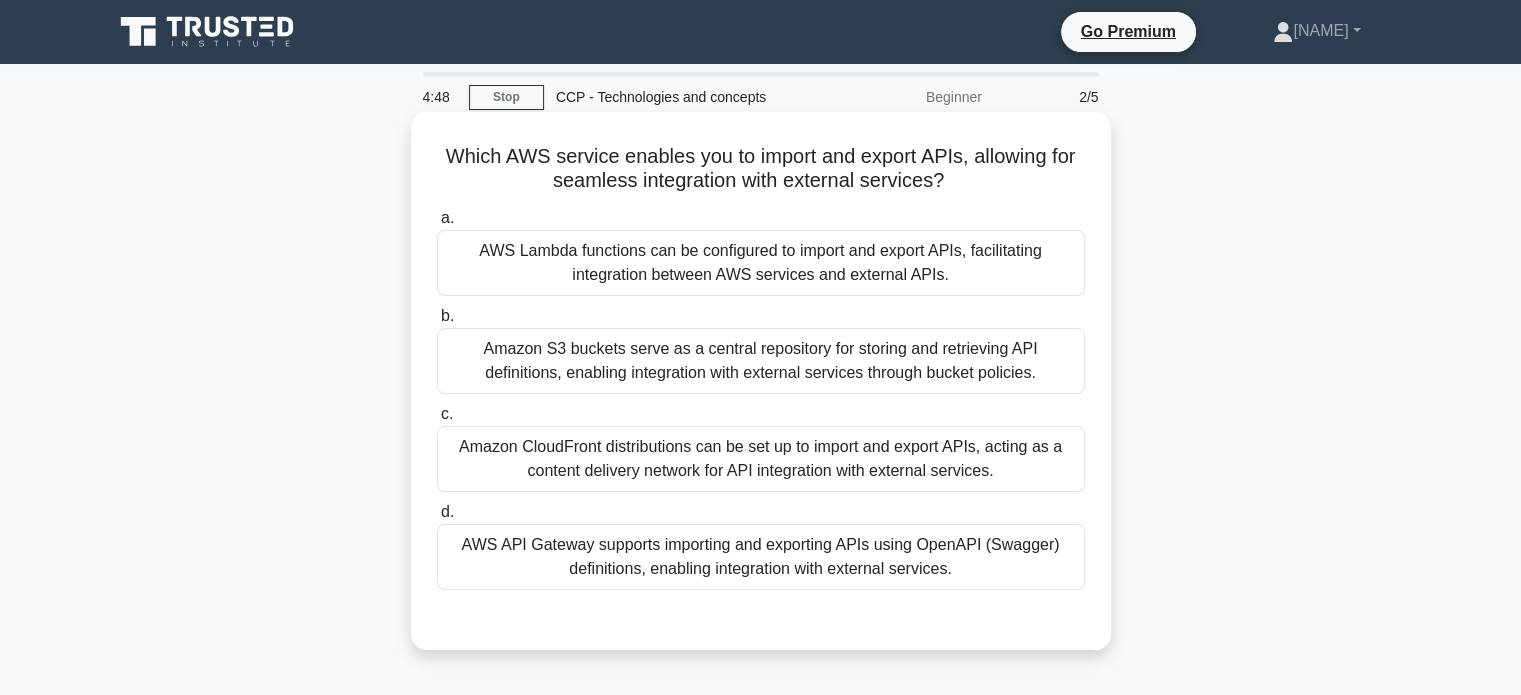 click on "AWS API Gateway supports importing and exporting APIs using OpenAPI (Swagger) definitions, enabling integration with external services." at bounding box center (761, 557) 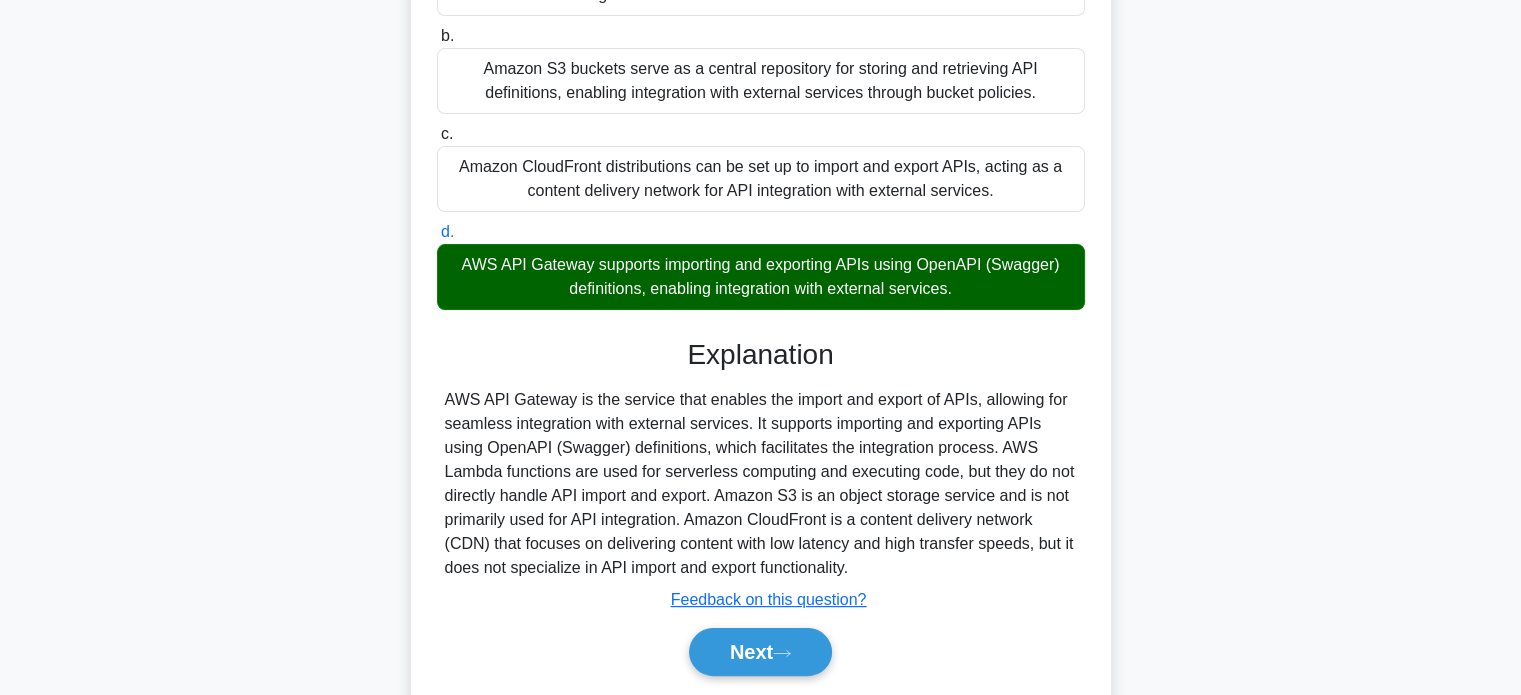scroll, scrollTop: 264, scrollLeft: 0, axis: vertical 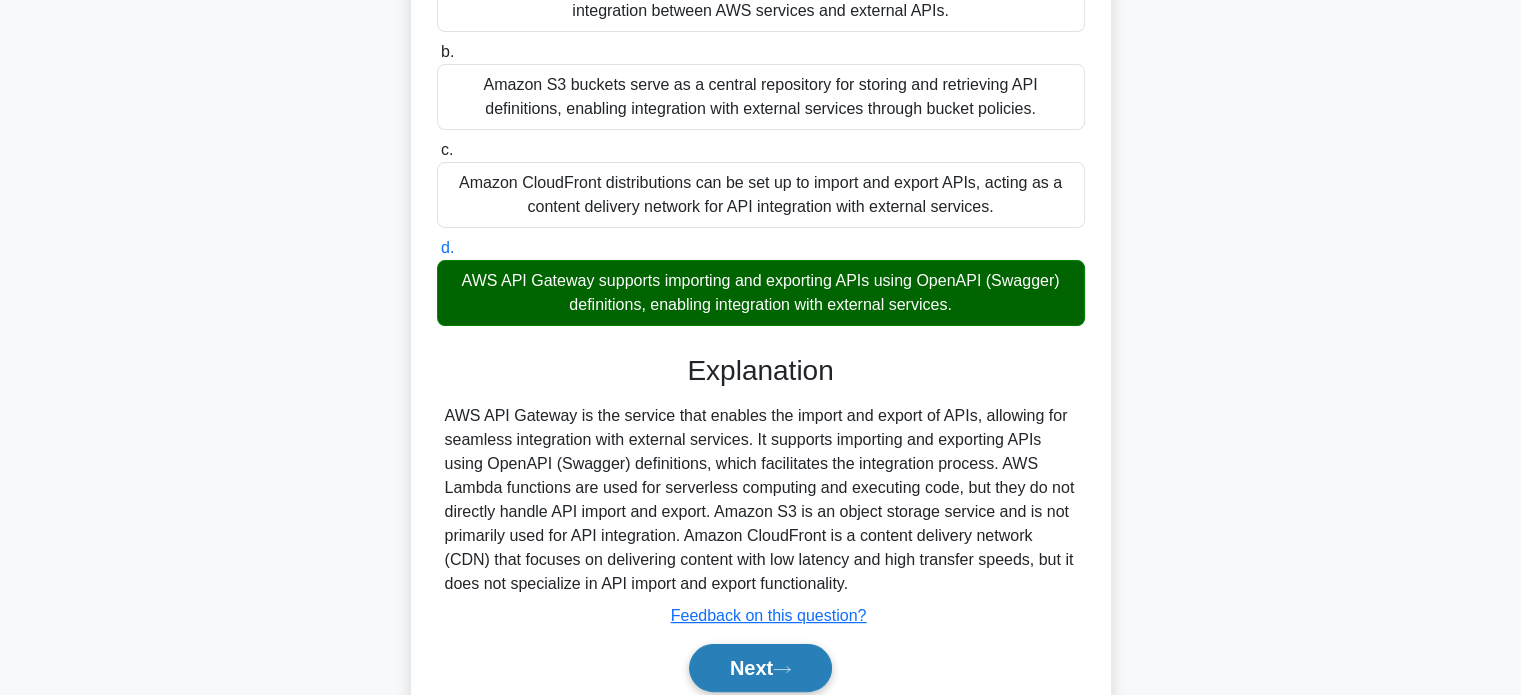 click on "Next" at bounding box center [760, 668] 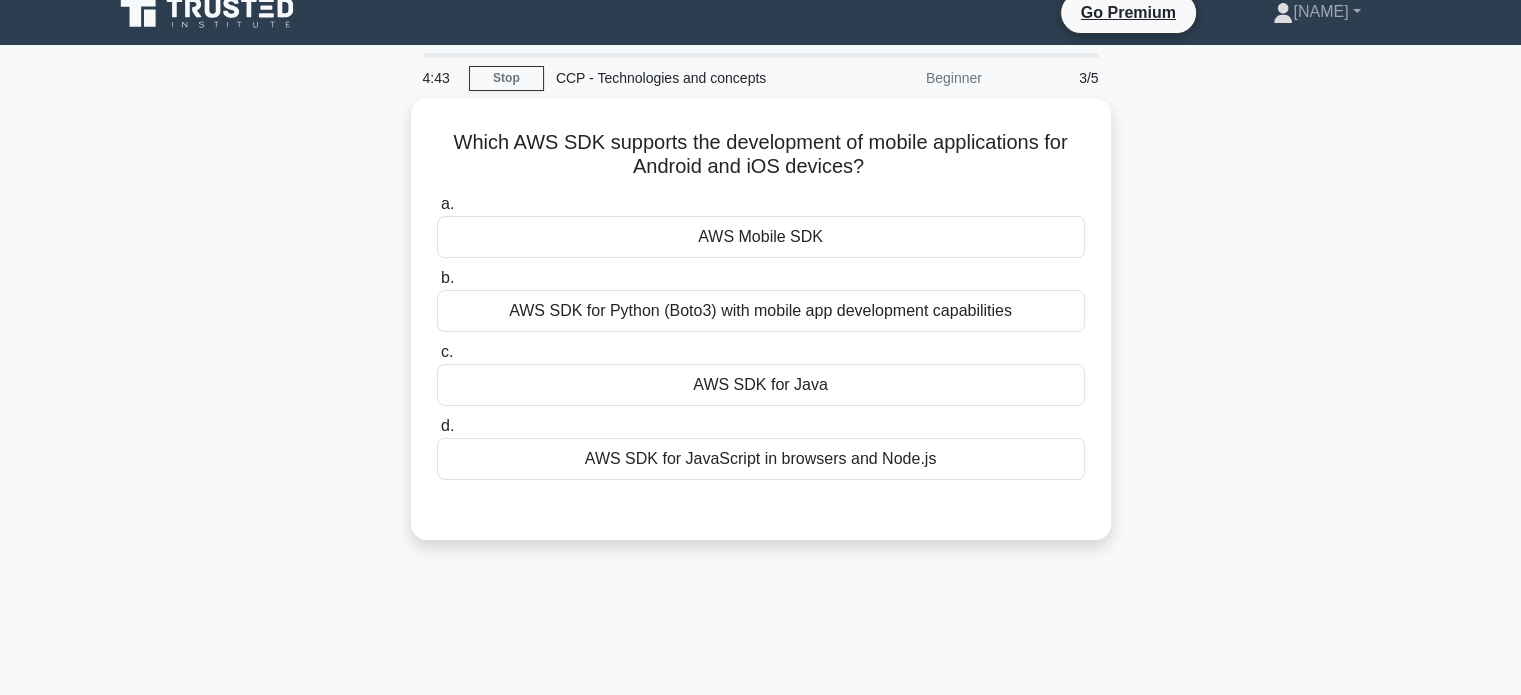 scroll, scrollTop: 16, scrollLeft: 0, axis: vertical 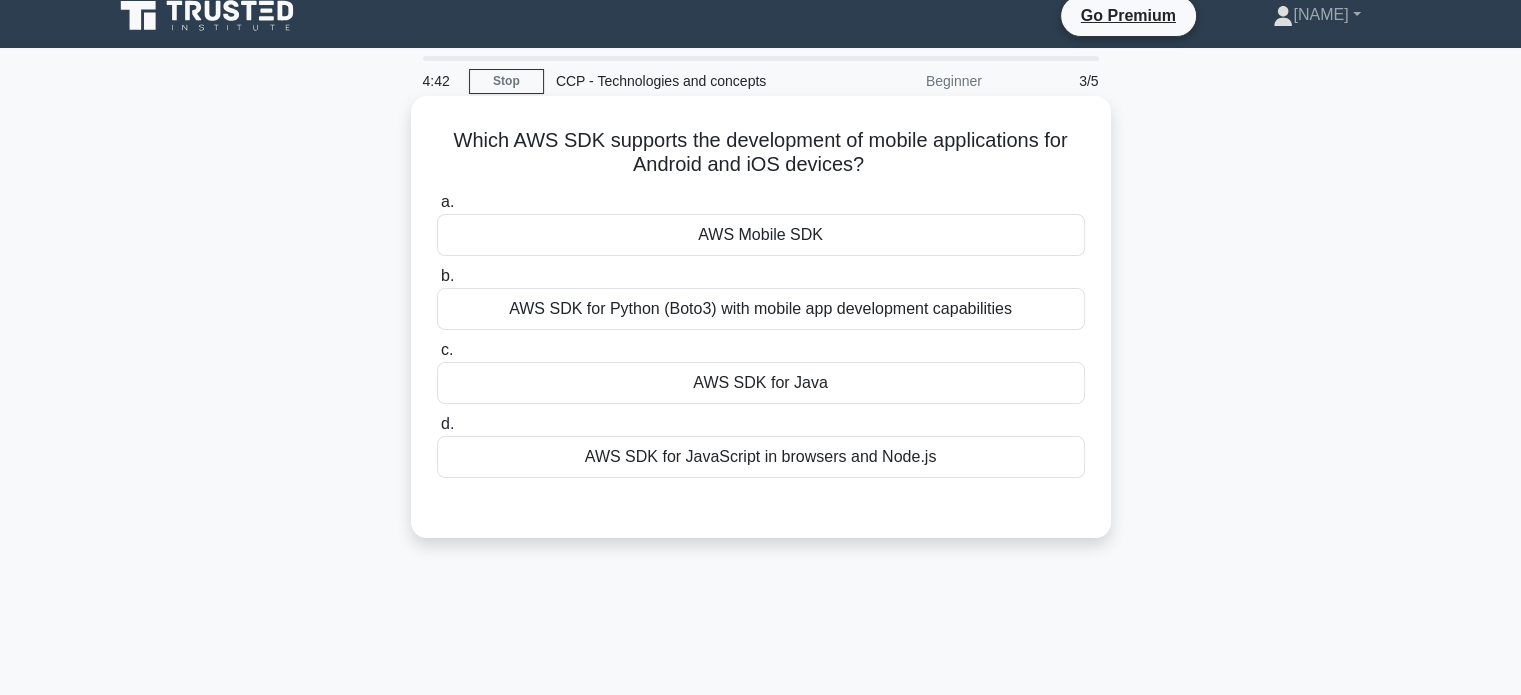 click on "AWS Mobile SDK" at bounding box center [761, 235] 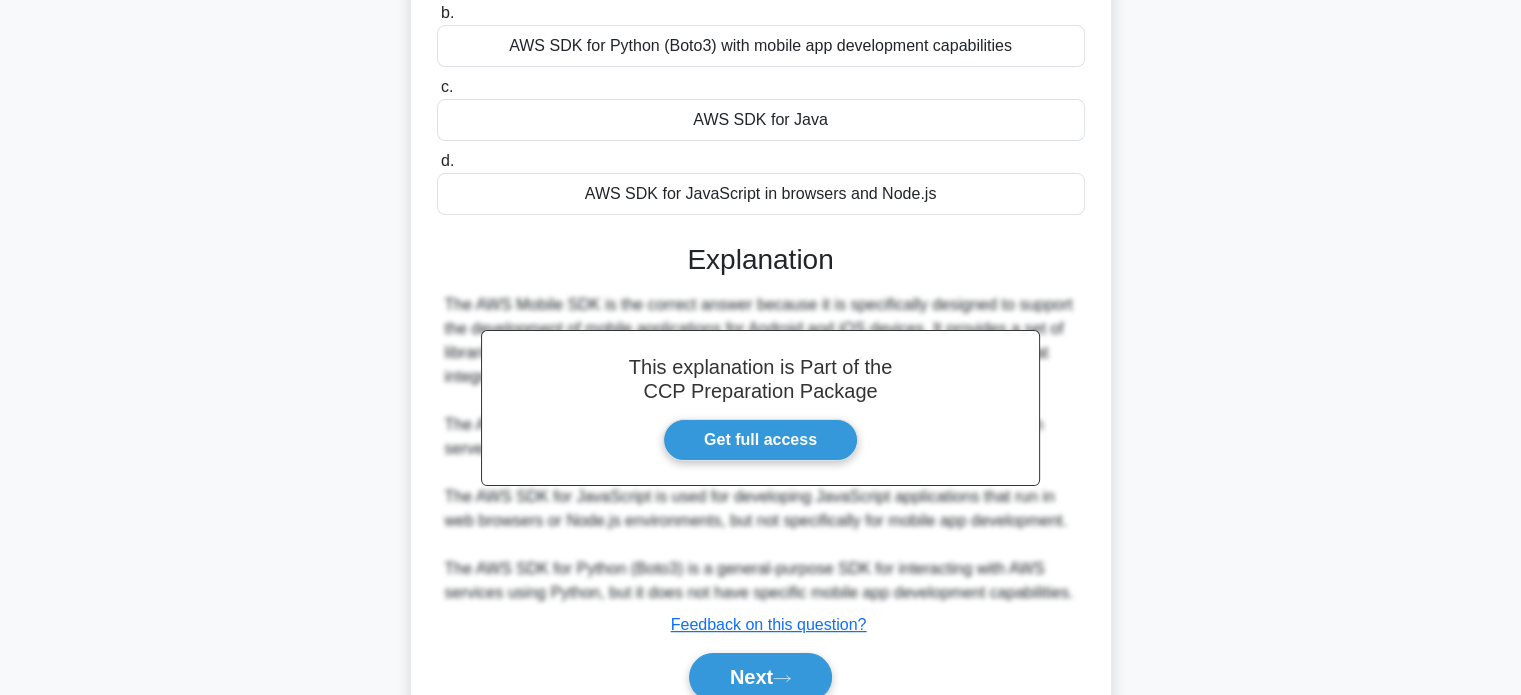 scroll, scrollTop: 288, scrollLeft: 0, axis: vertical 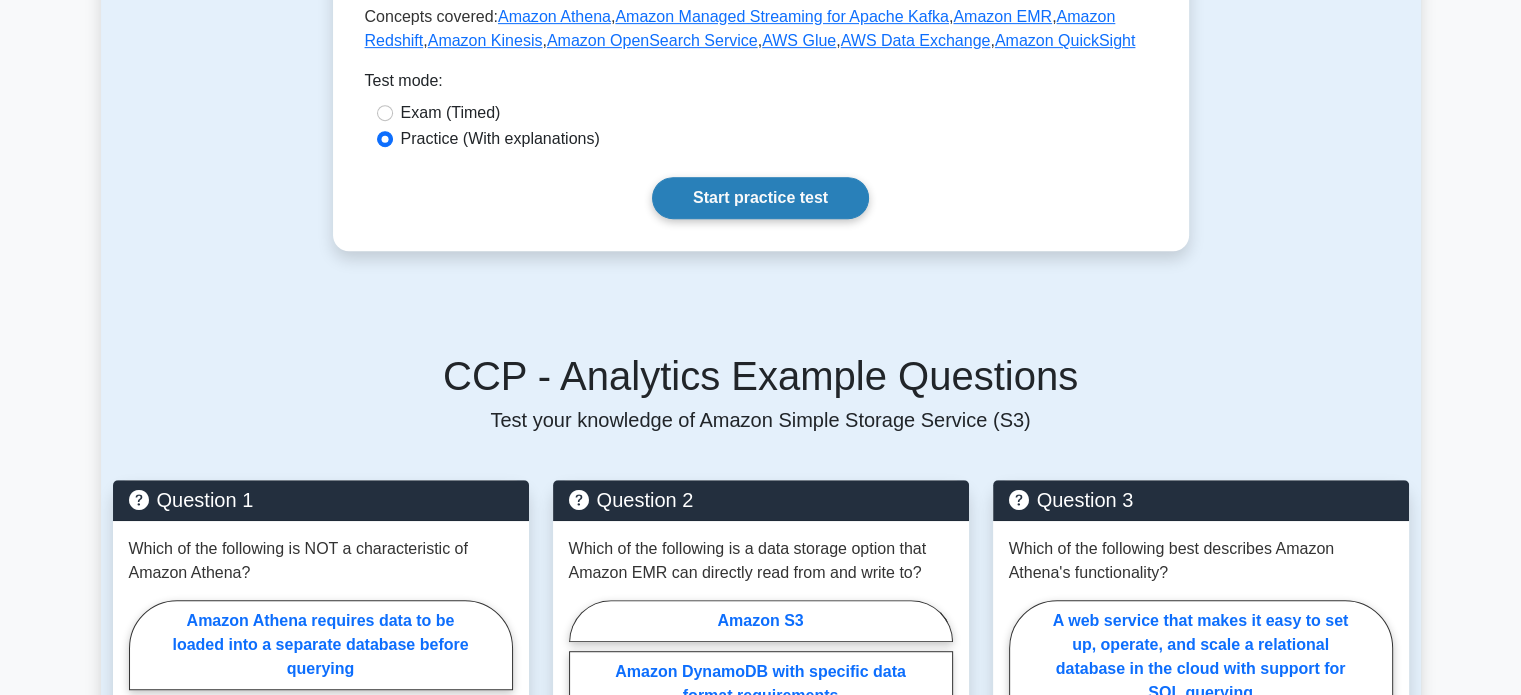 click on "Start practice test" at bounding box center (760, 198) 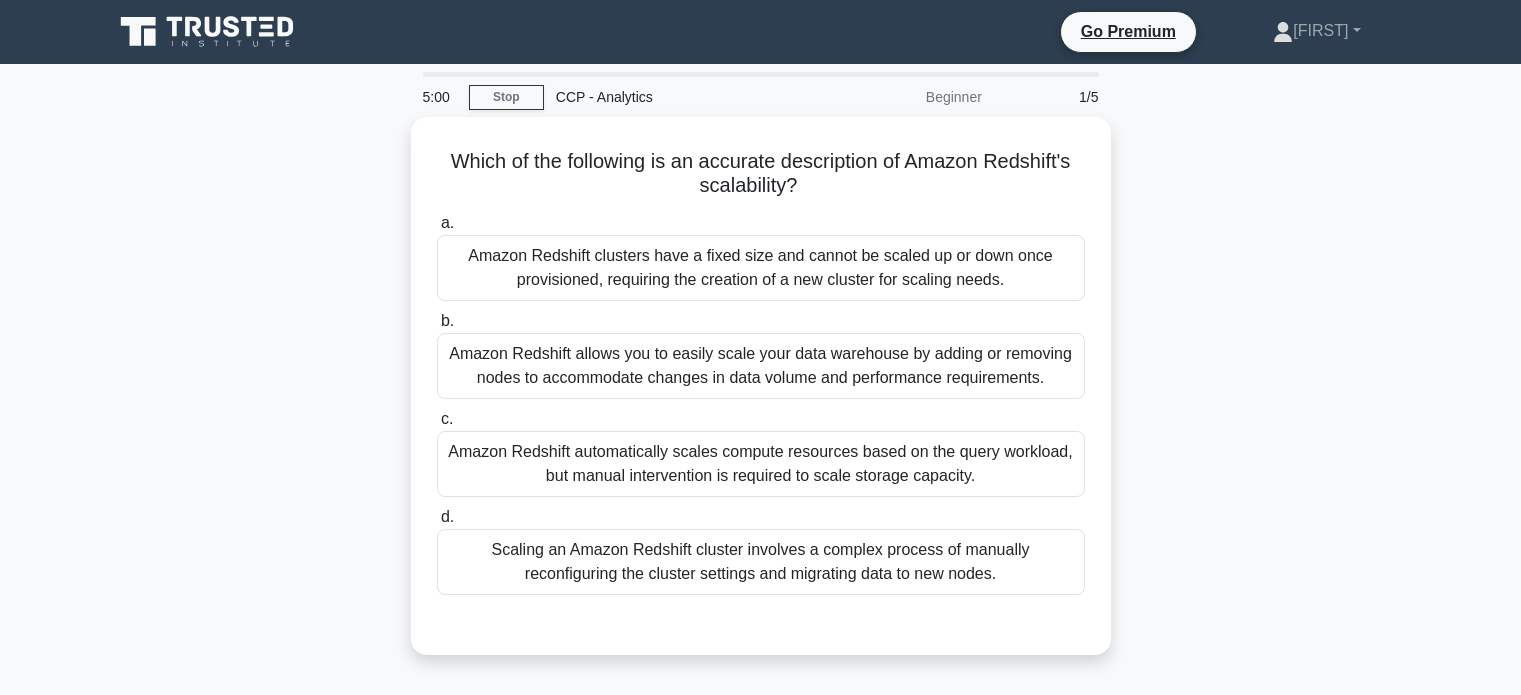 scroll, scrollTop: 0, scrollLeft: 0, axis: both 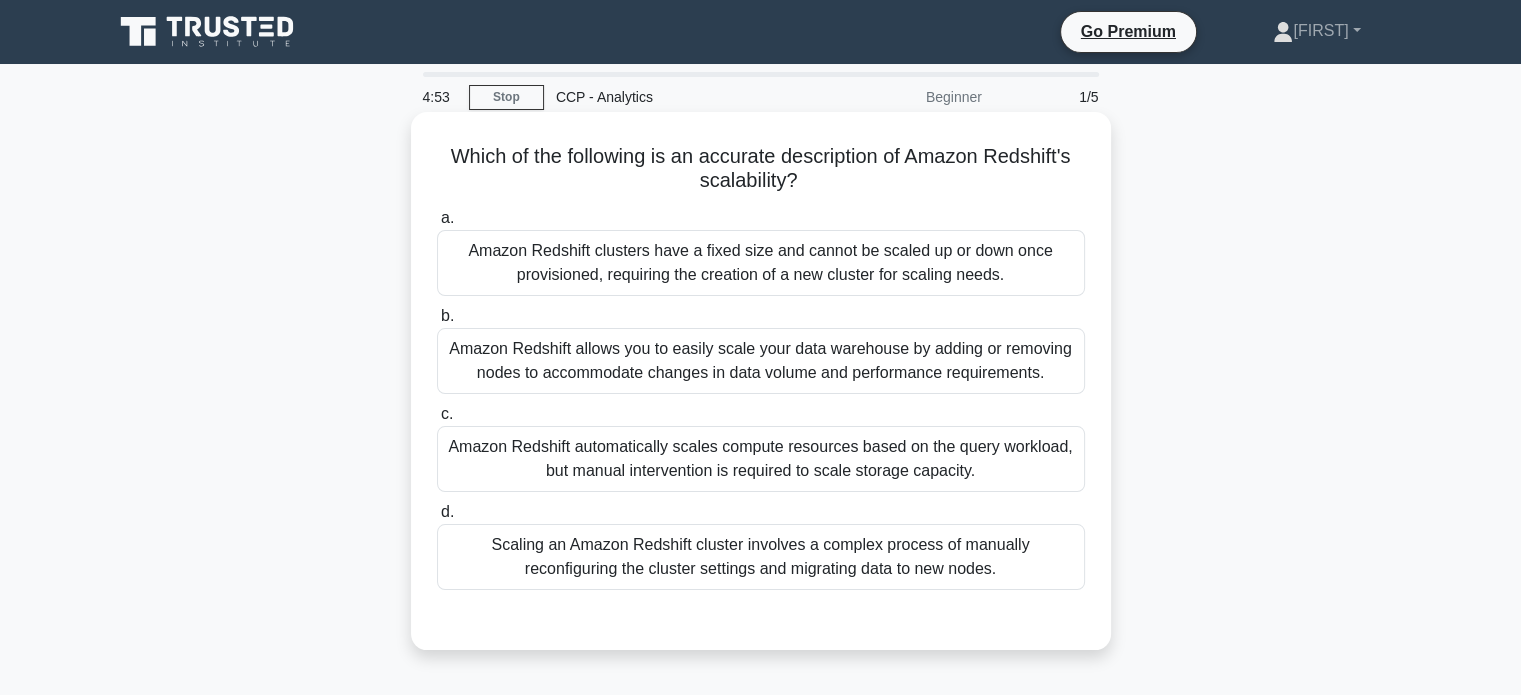 click on "Amazon Redshift allows you to easily scale your data warehouse by adding or removing nodes to accommodate changes in data volume and performance requirements." at bounding box center (761, 361) 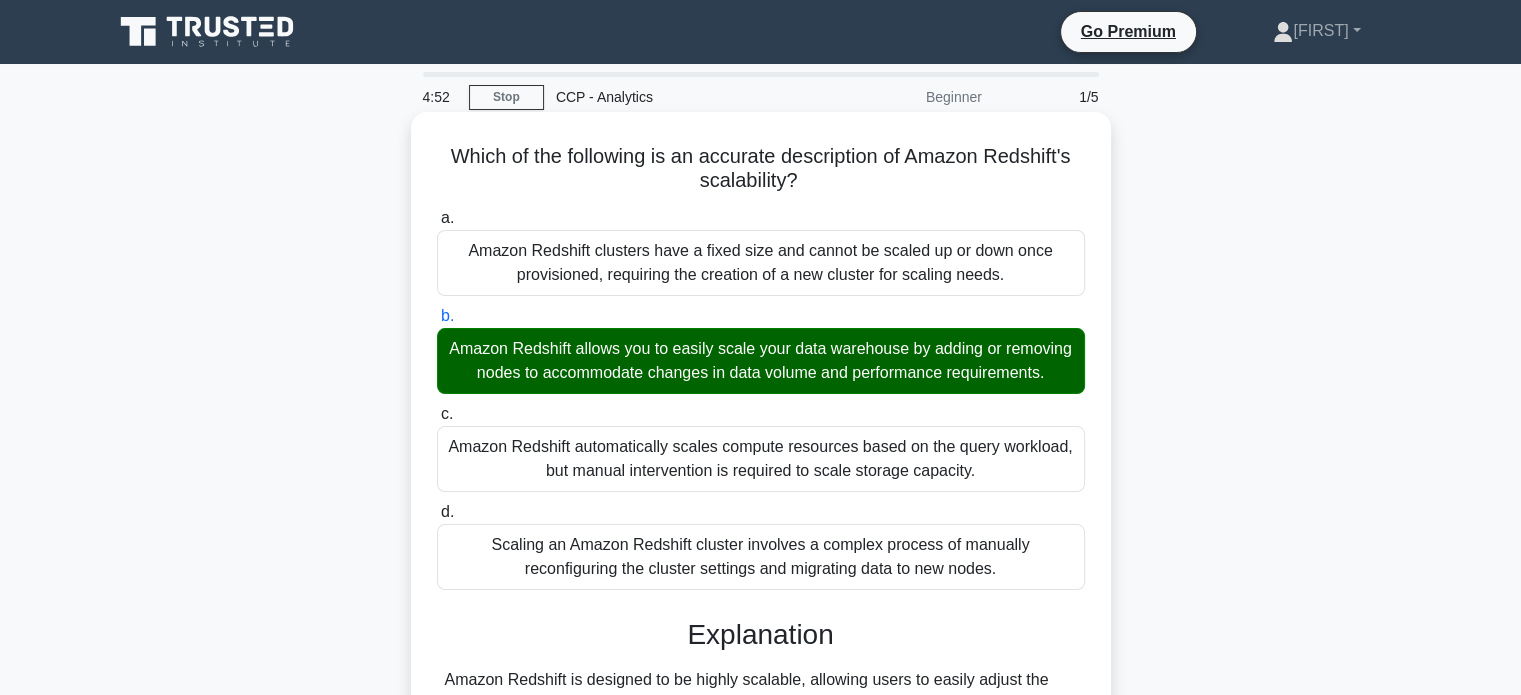 scroll, scrollTop: 392, scrollLeft: 0, axis: vertical 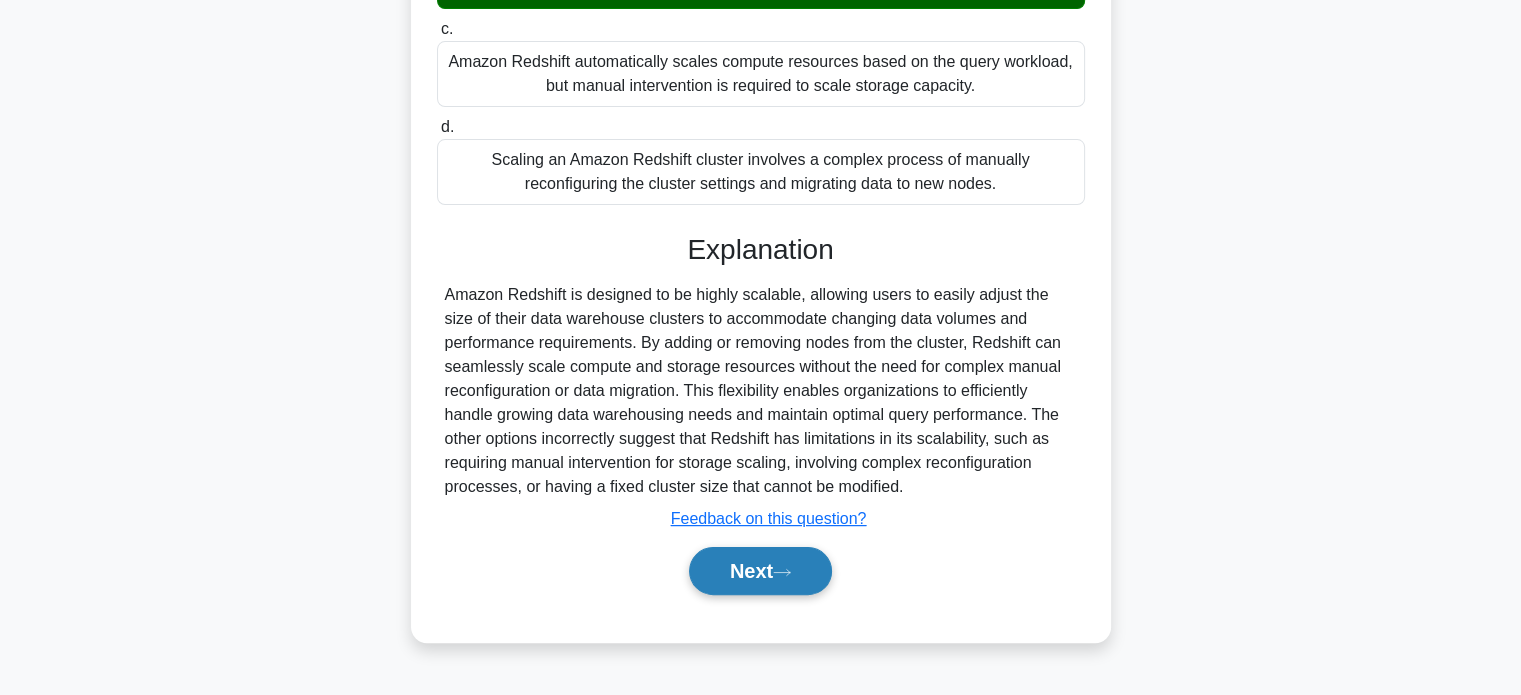 click on "Next" at bounding box center (760, 571) 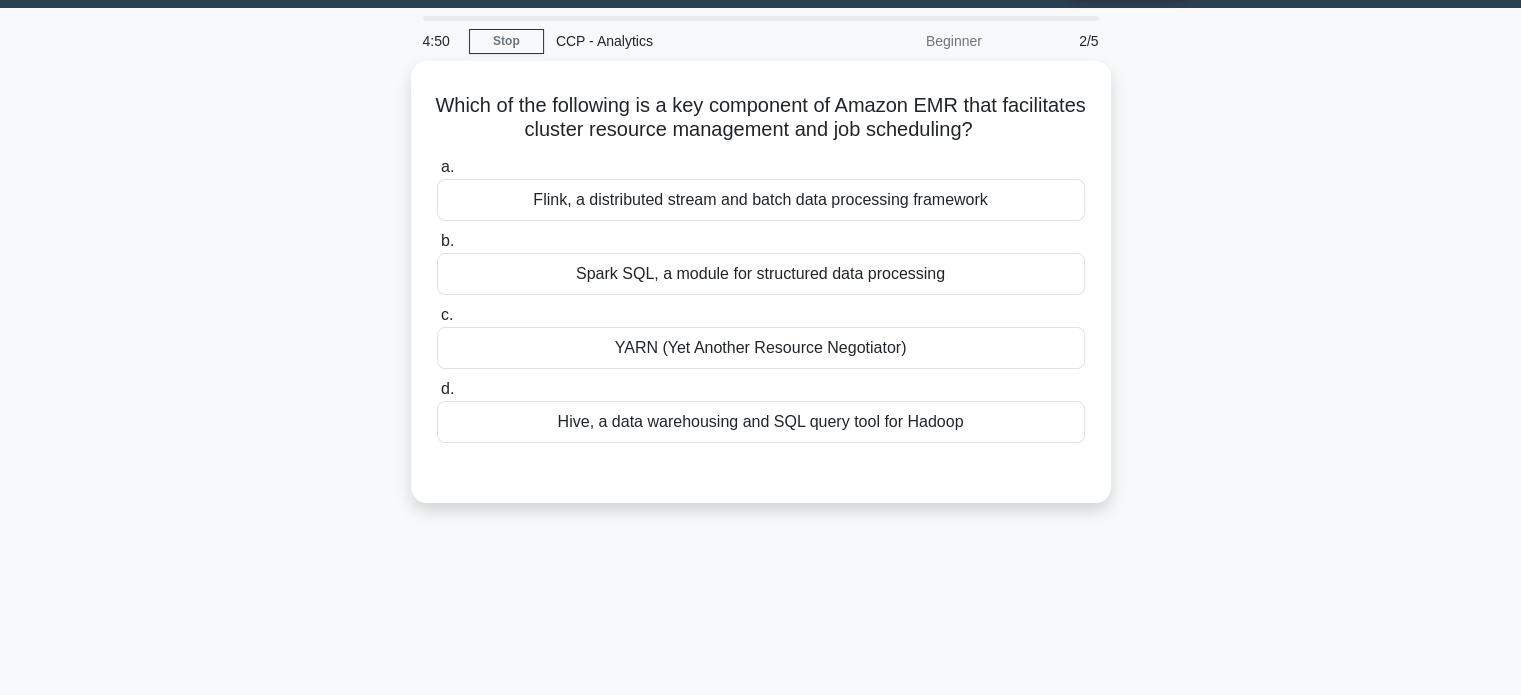 scroll, scrollTop: 53, scrollLeft: 0, axis: vertical 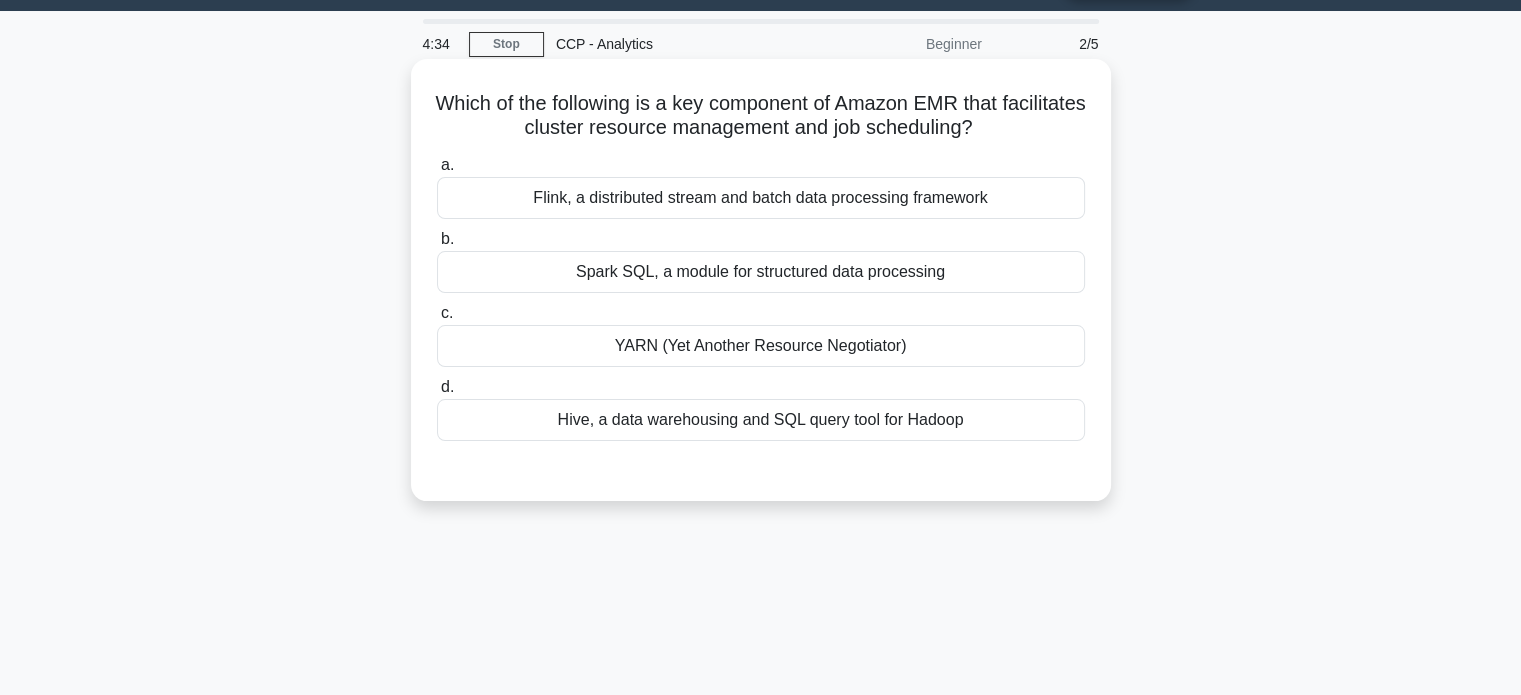 click on "Hive, a data warehousing and SQL query tool for Hadoop" at bounding box center [761, 420] 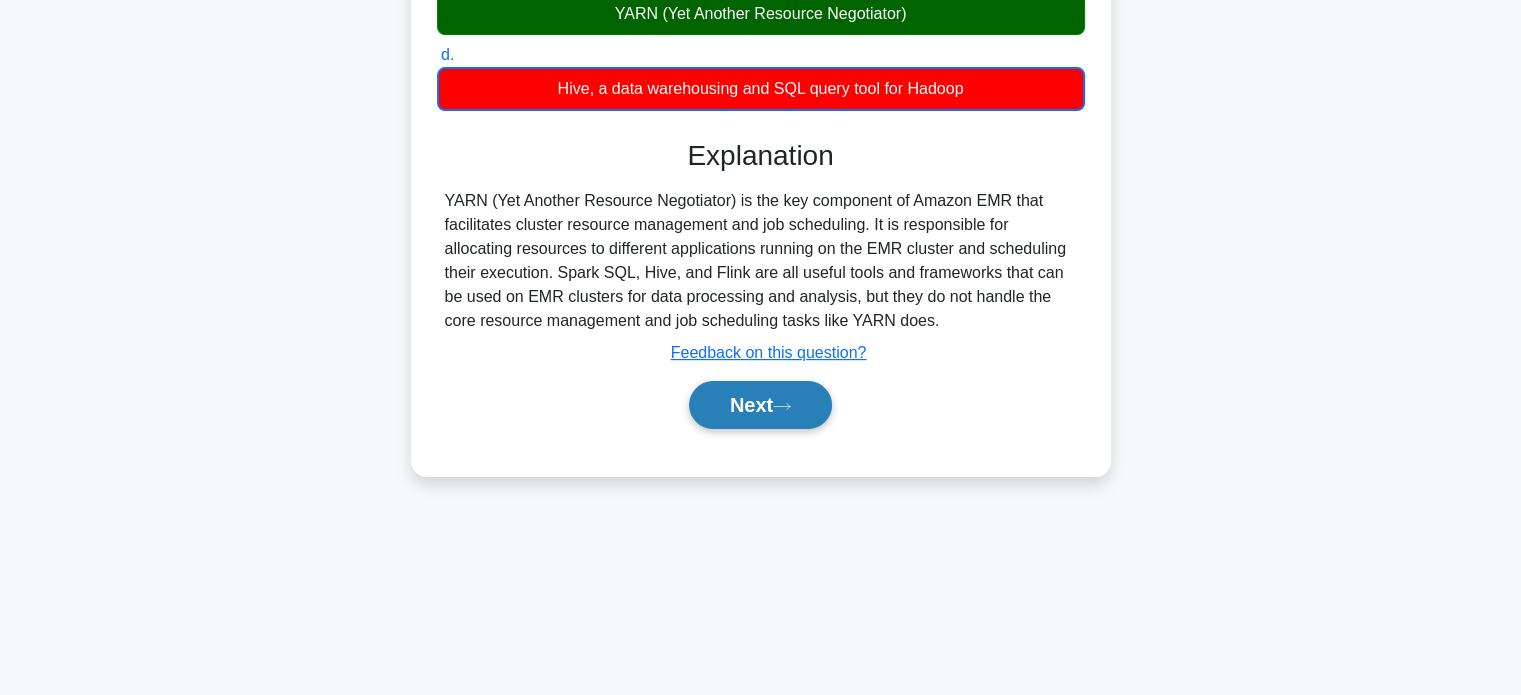 scroll, scrollTop: 384, scrollLeft: 0, axis: vertical 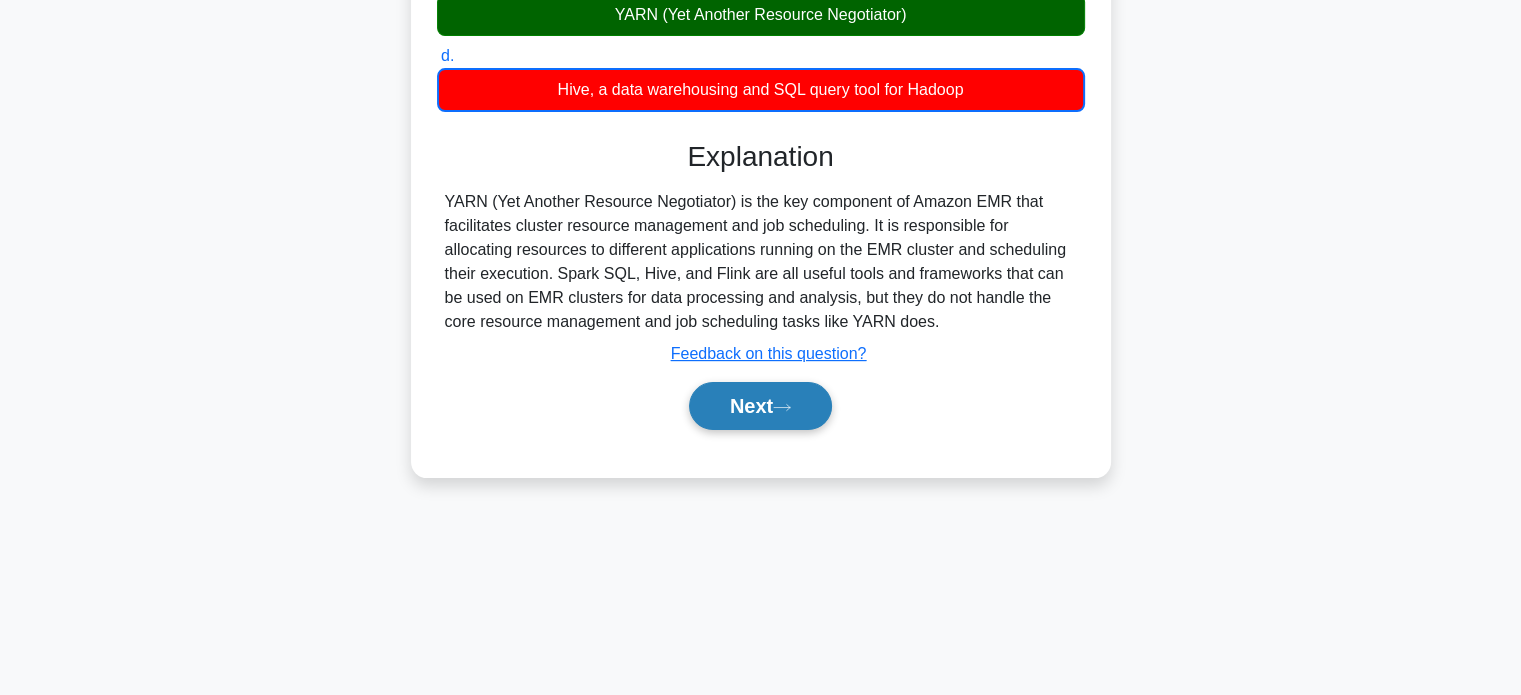 click on "Next" at bounding box center [760, 406] 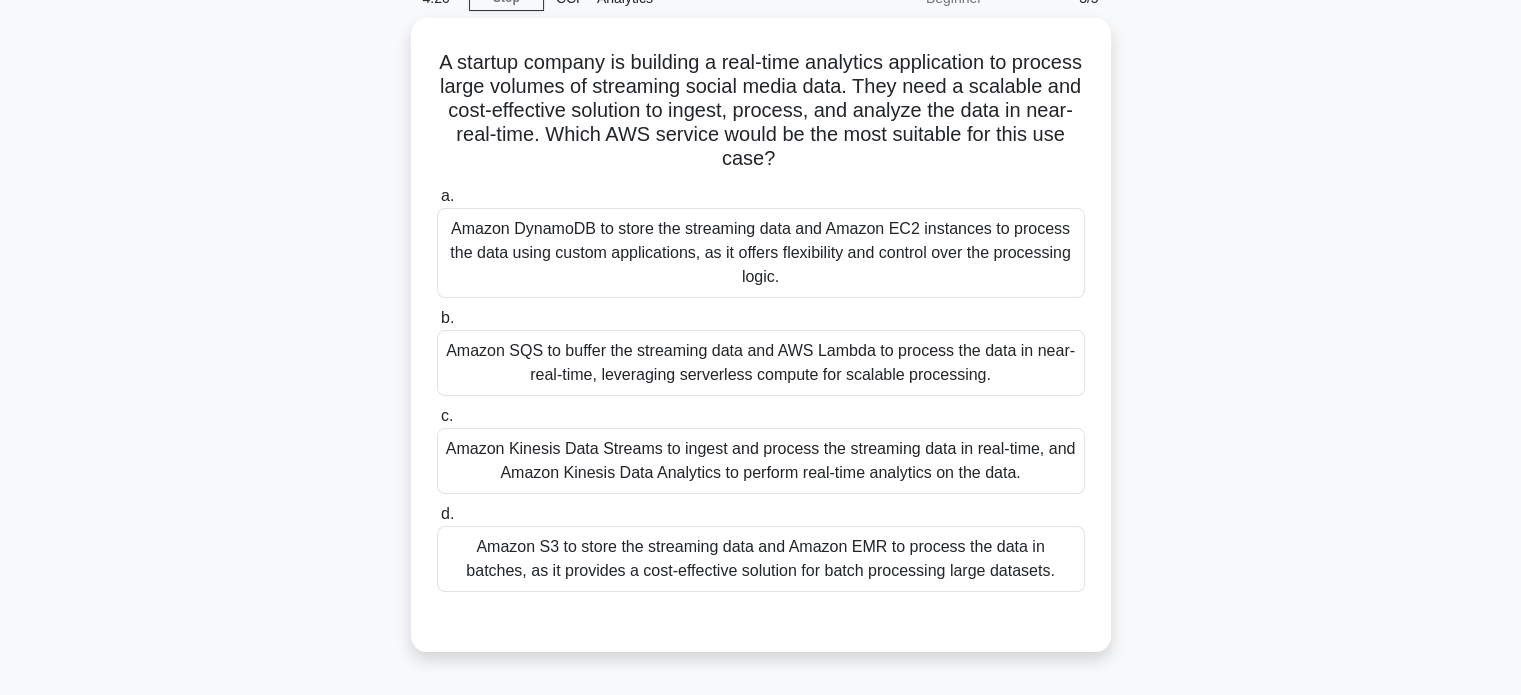 scroll, scrollTop: 100, scrollLeft: 0, axis: vertical 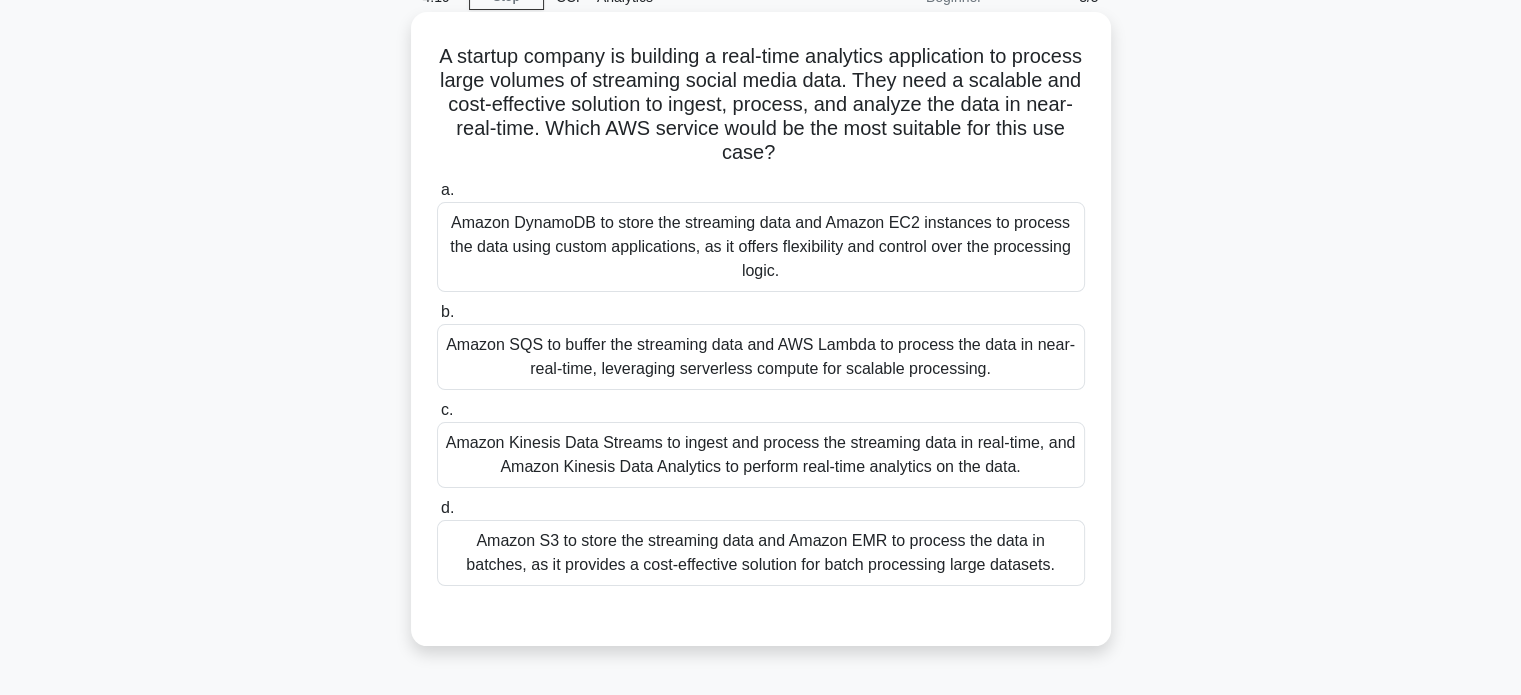 click on "Amazon Kinesis Data Streams to ingest and process the streaming data in real-time, and Amazon Kinesis Data Analytics to perform real-time analytics on the data." at bounding box center (761, 455) 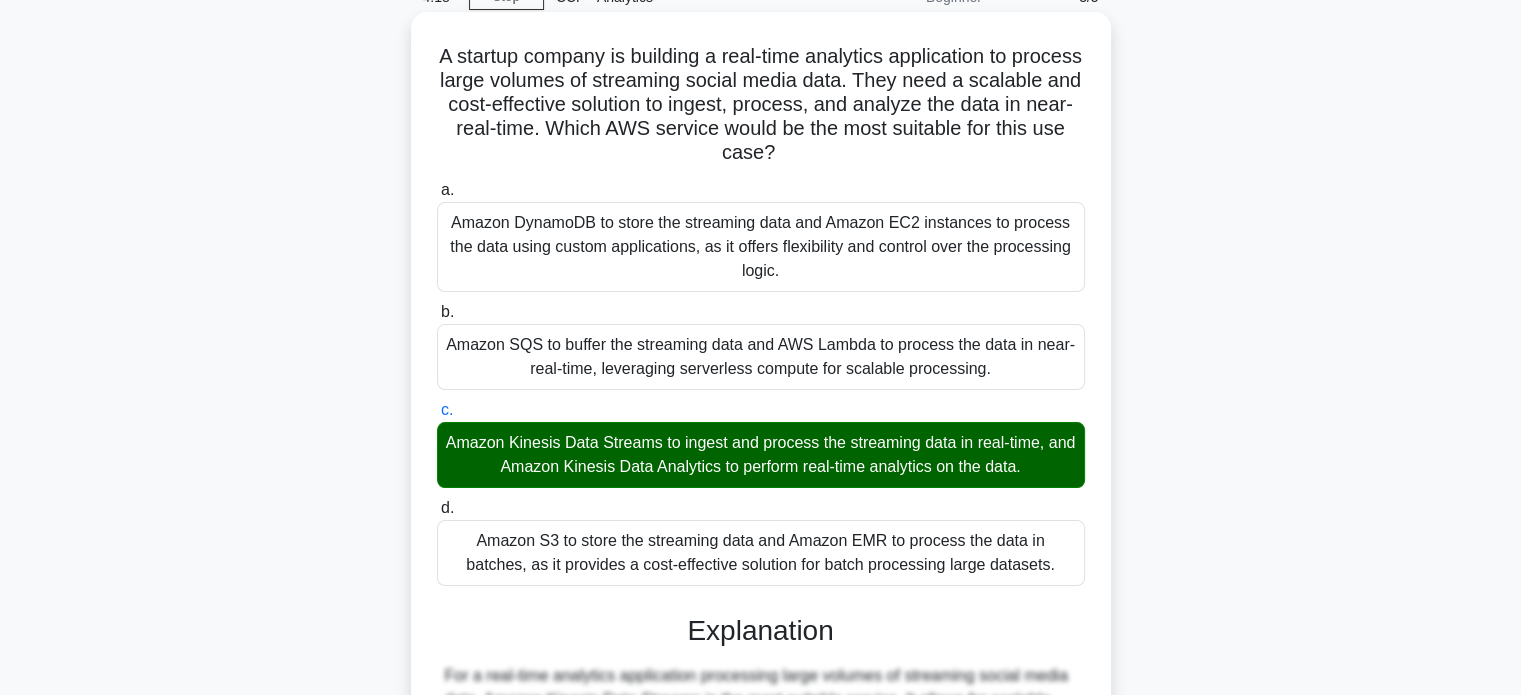 scroll, scrollTop: 512, scrollLeft: 0, axis: vertical 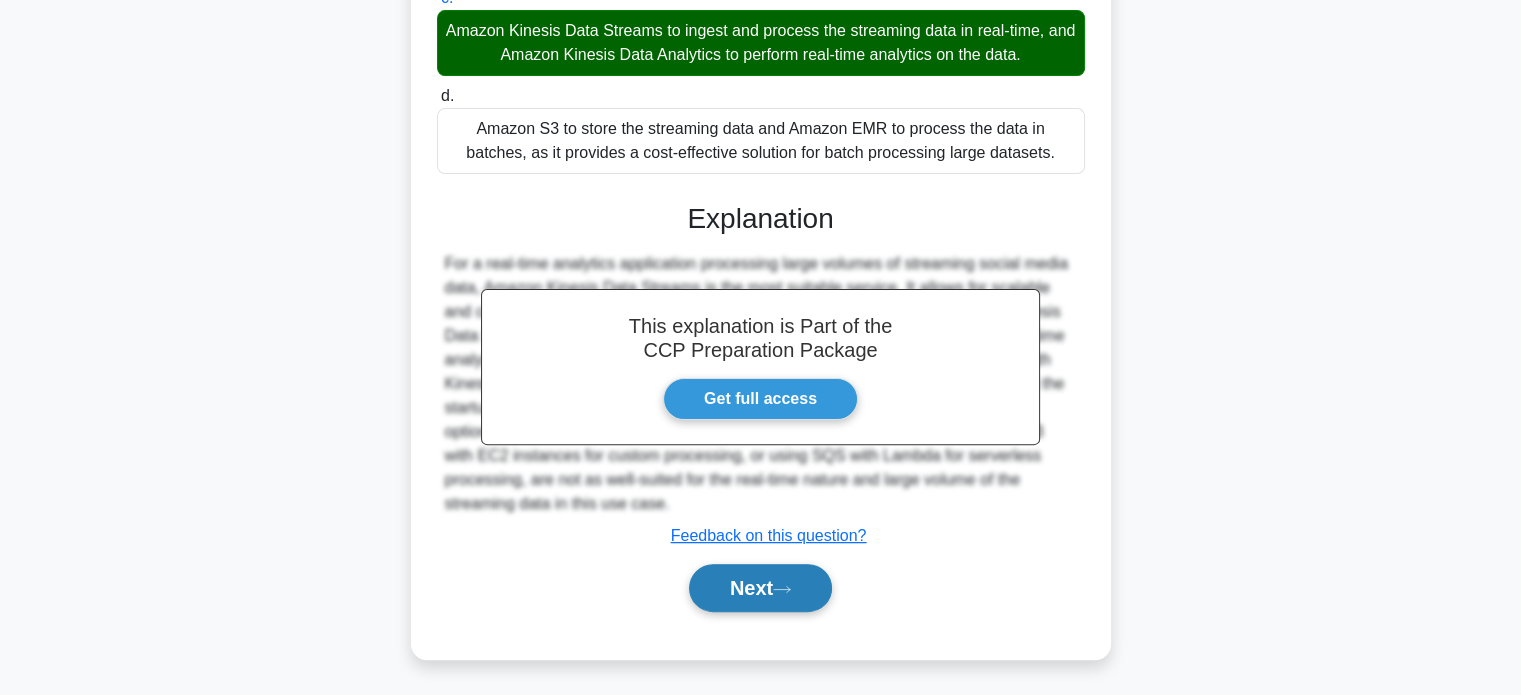 click on "Next" at bounding box center (760, 588) 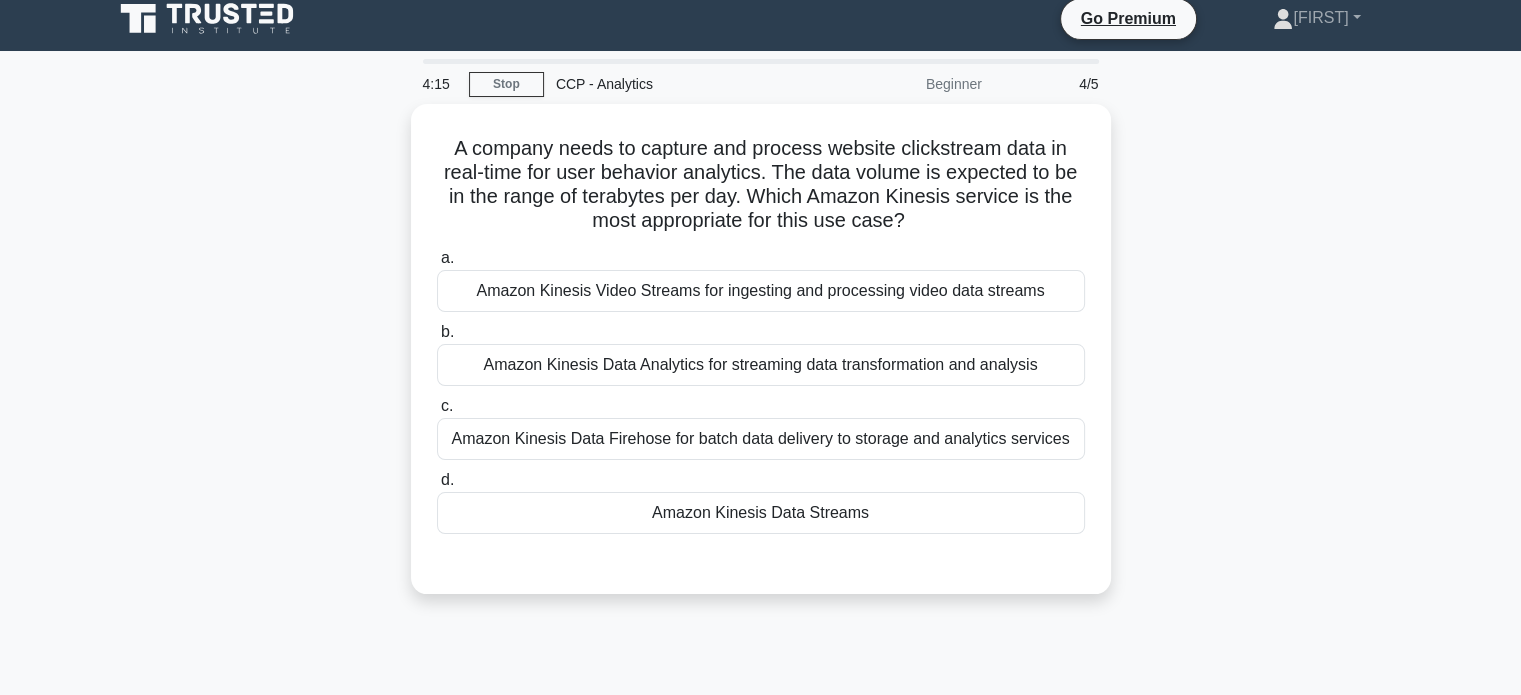 scroll, scrollTop: 0, scrollLeft: 0, axis: both 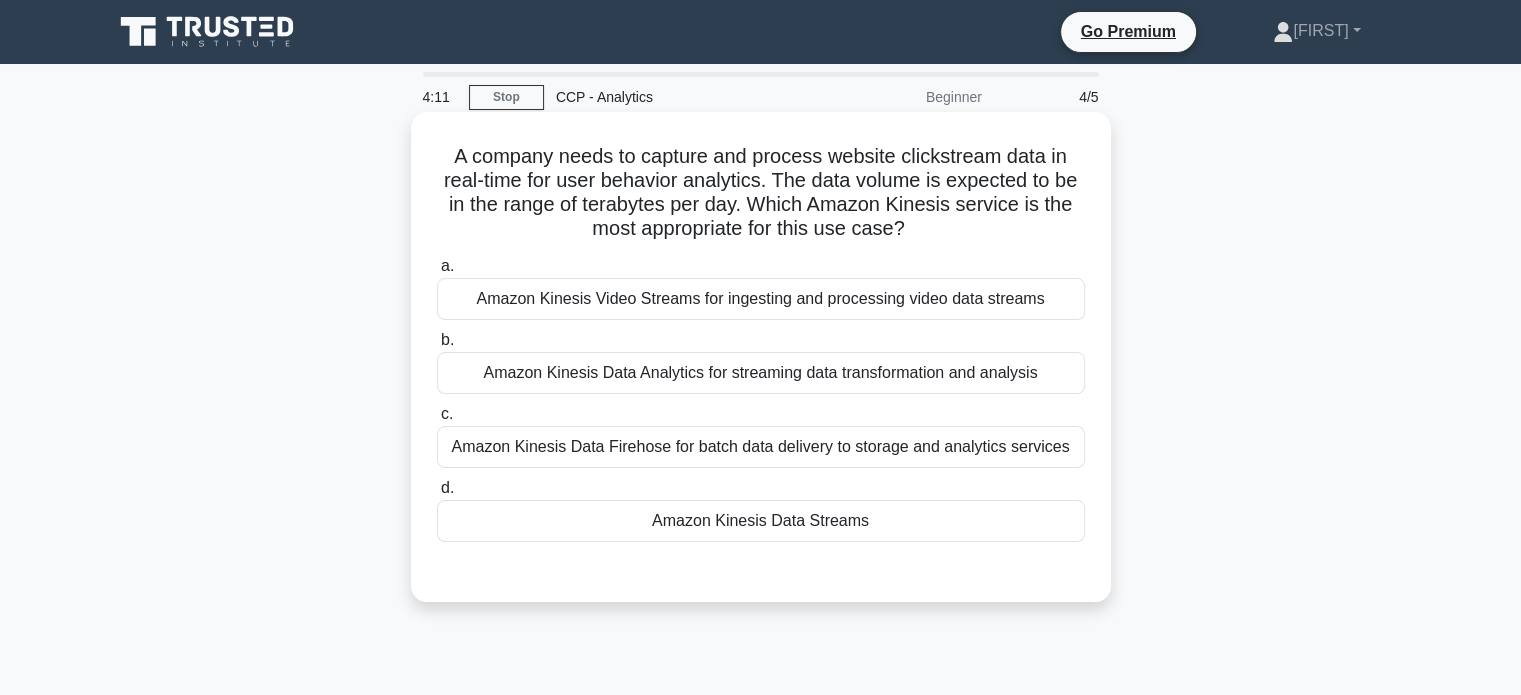 click on "Amazon Kinesis Data Streams" at bounding box center (761, 521) 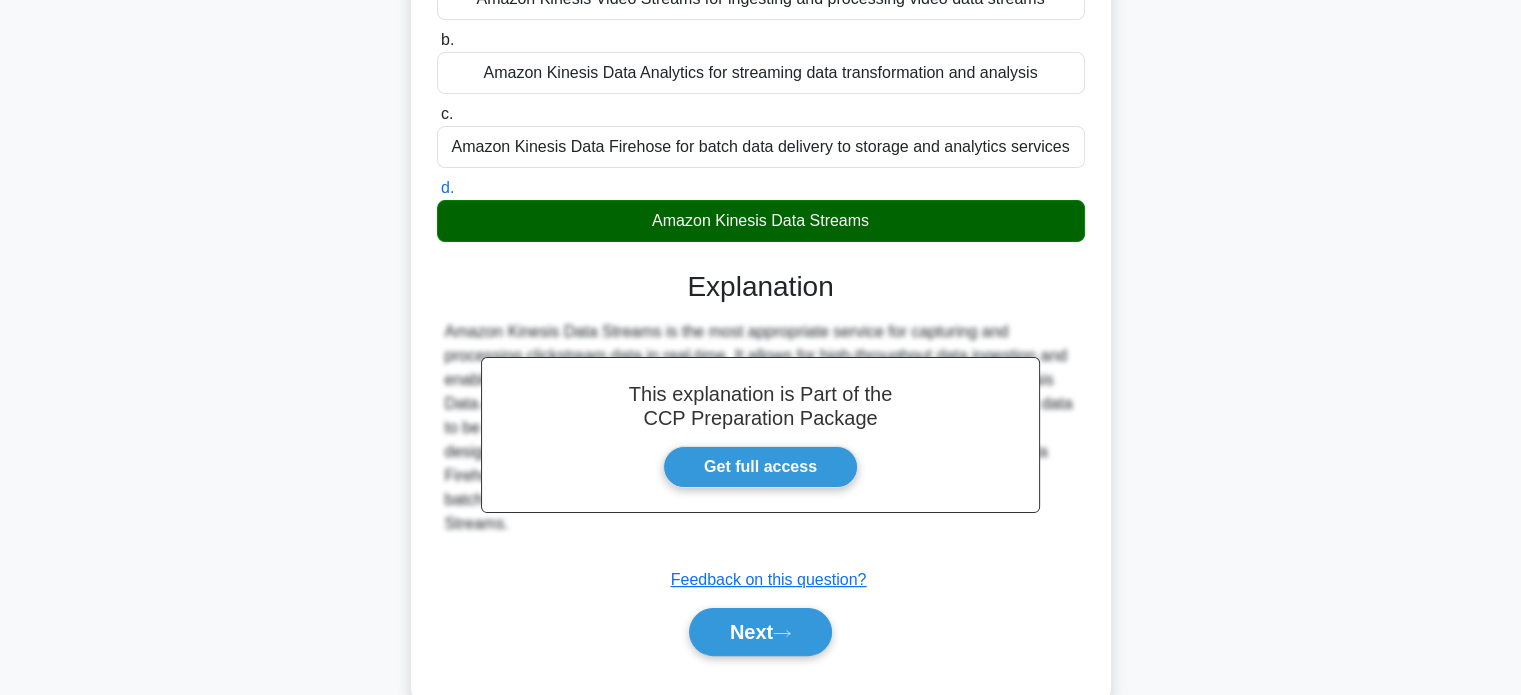 scroll, scrollTop: 385, scrollLeft: 0, axis: vertical 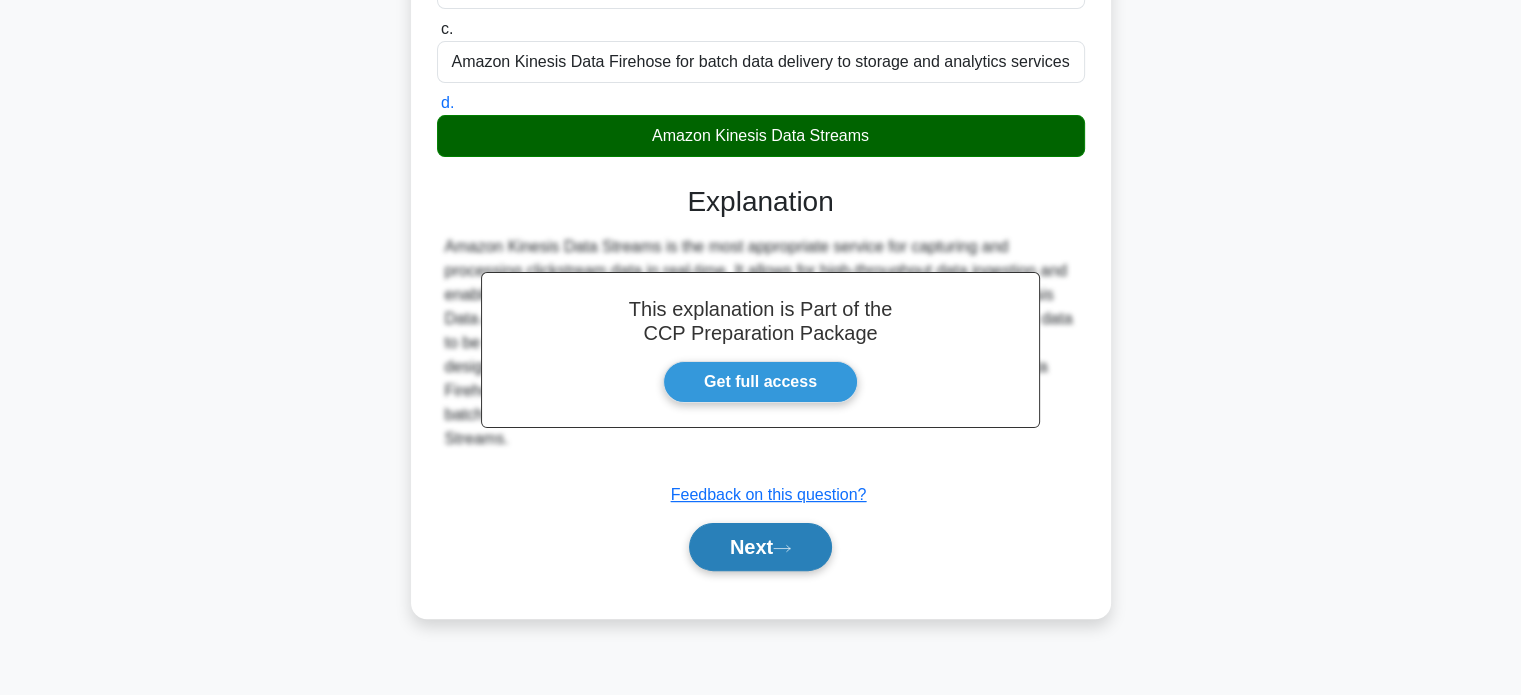 click on "Next" at bounding box center [760, 547] 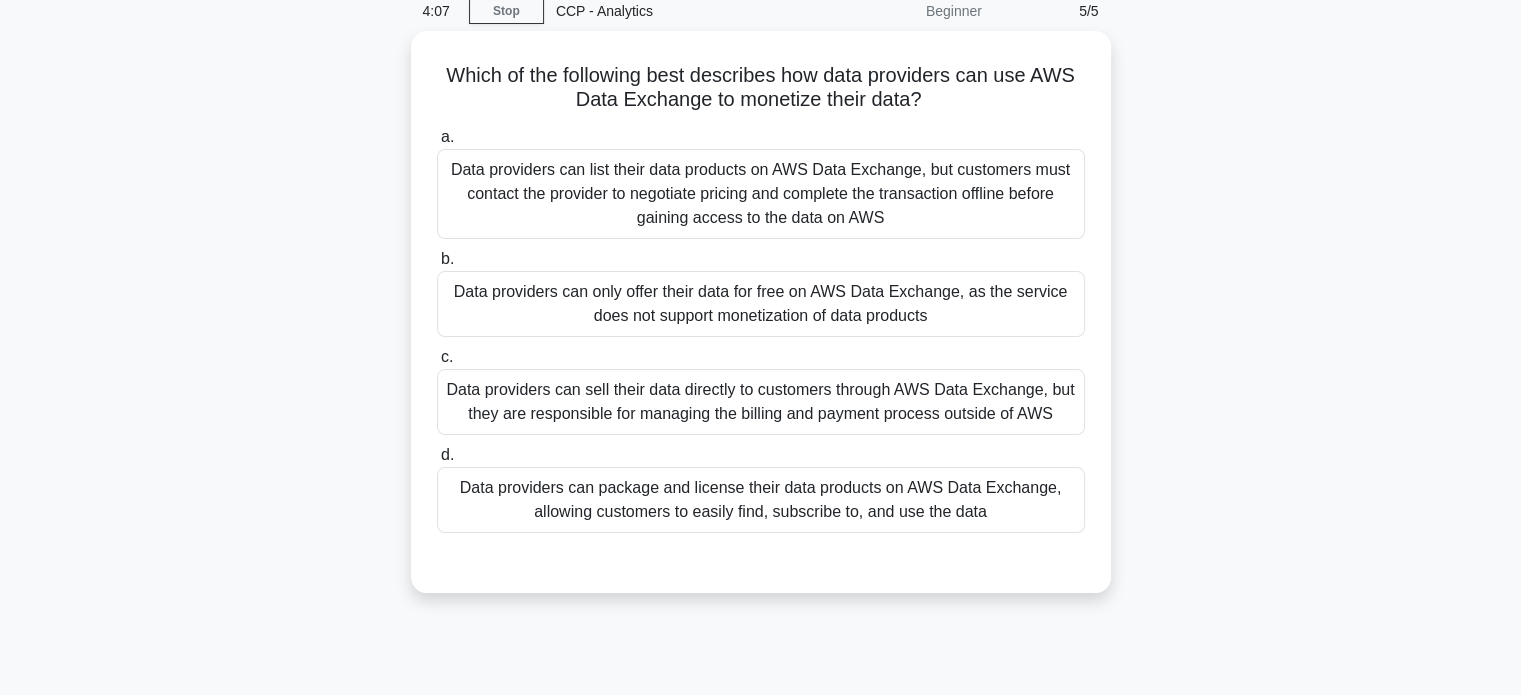 scroll, scrollTop: 85, scrollLeft: 0, axis: vertical 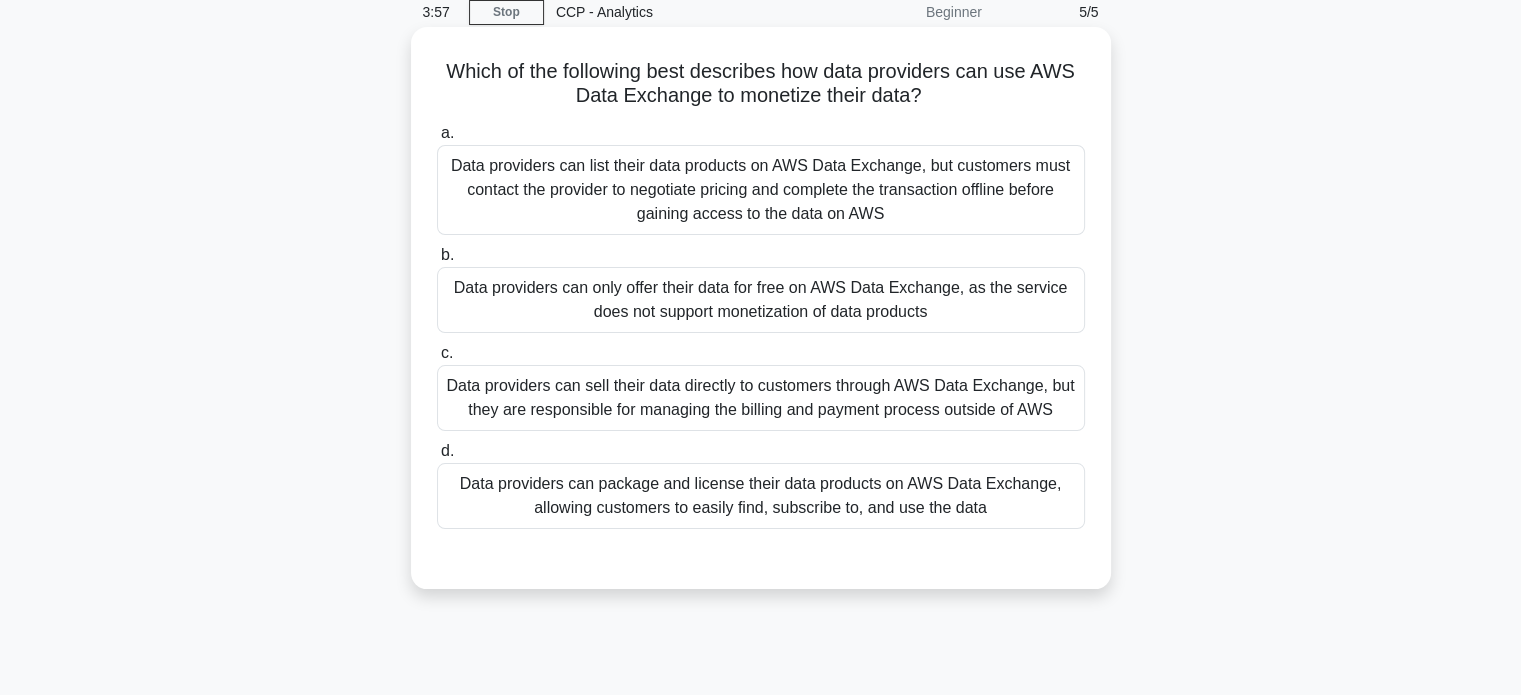 click on "Data providers can only offer their data for free on AWS Data Exchange, as the service does not support monetization of data products" at bounding box center (761, 300) 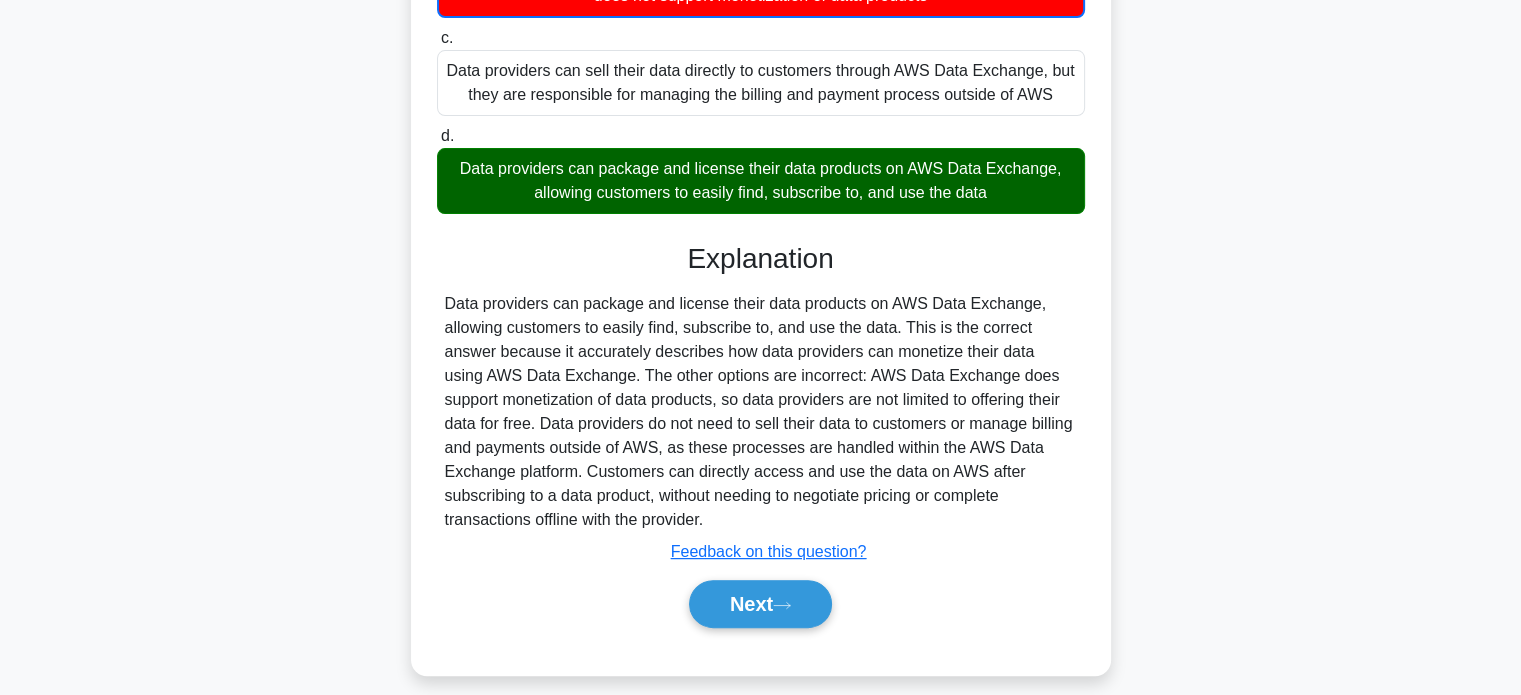 scroll, scrollTop: 418, scrollLeft: 0, axis: vertical 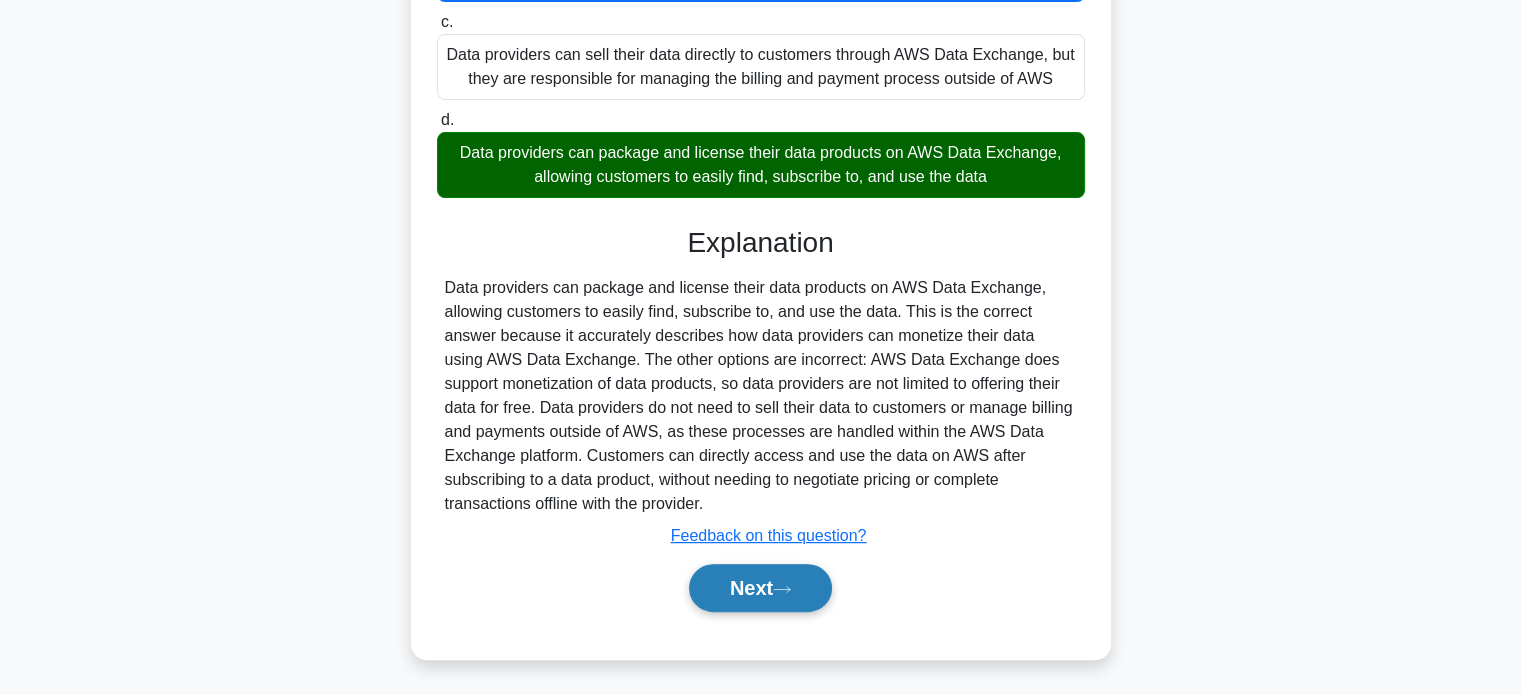 click on "Next" at bounding box center (760, 588) 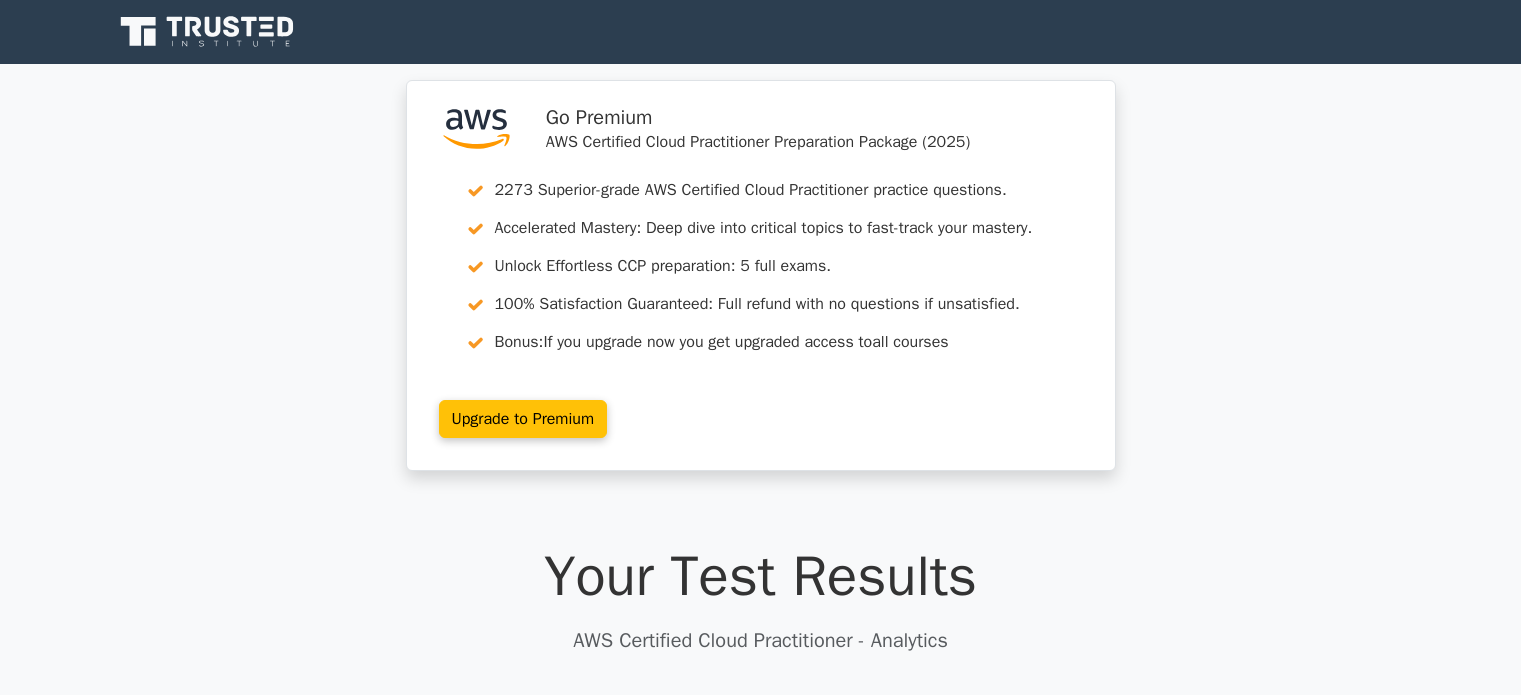 scroll, scrollTop: 0, scrollLeft: 0, axis: both 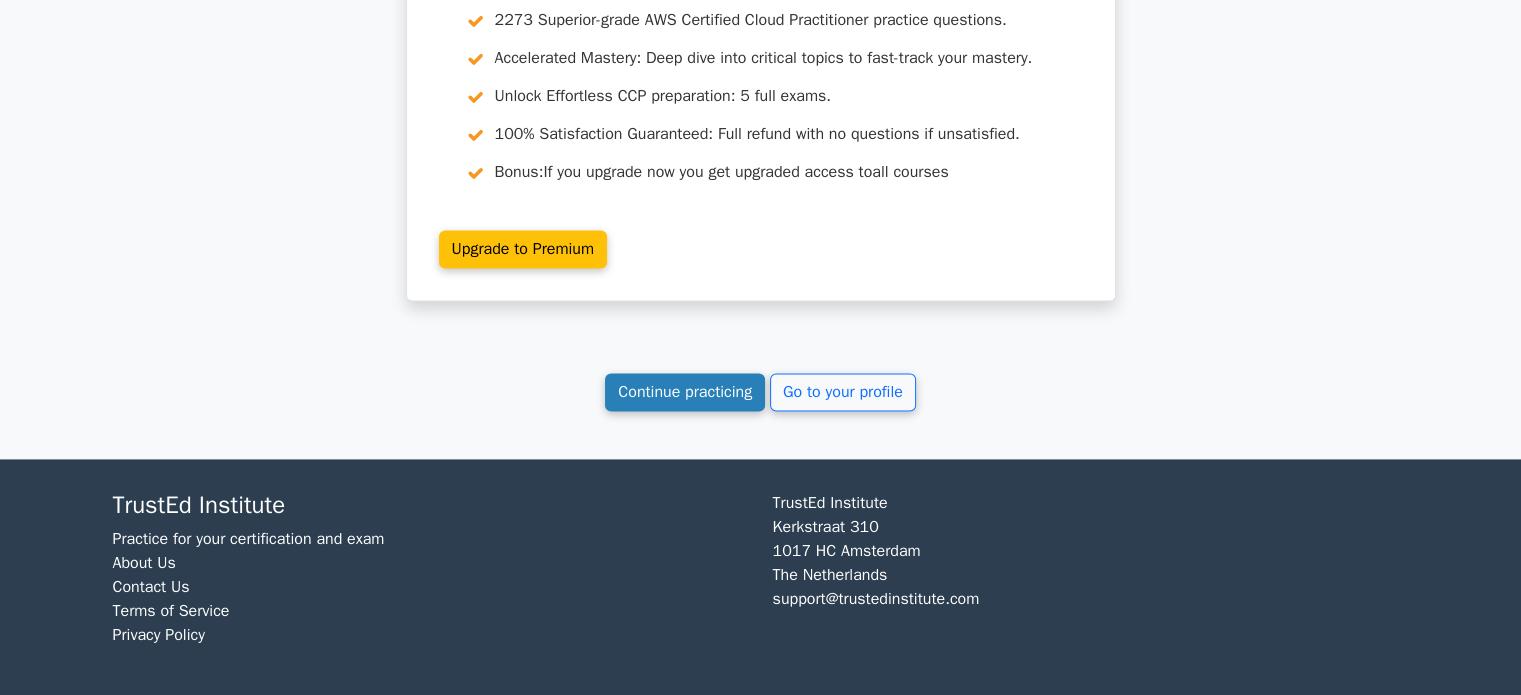 click on "Continue practicing" at bounding box center (685, 392) 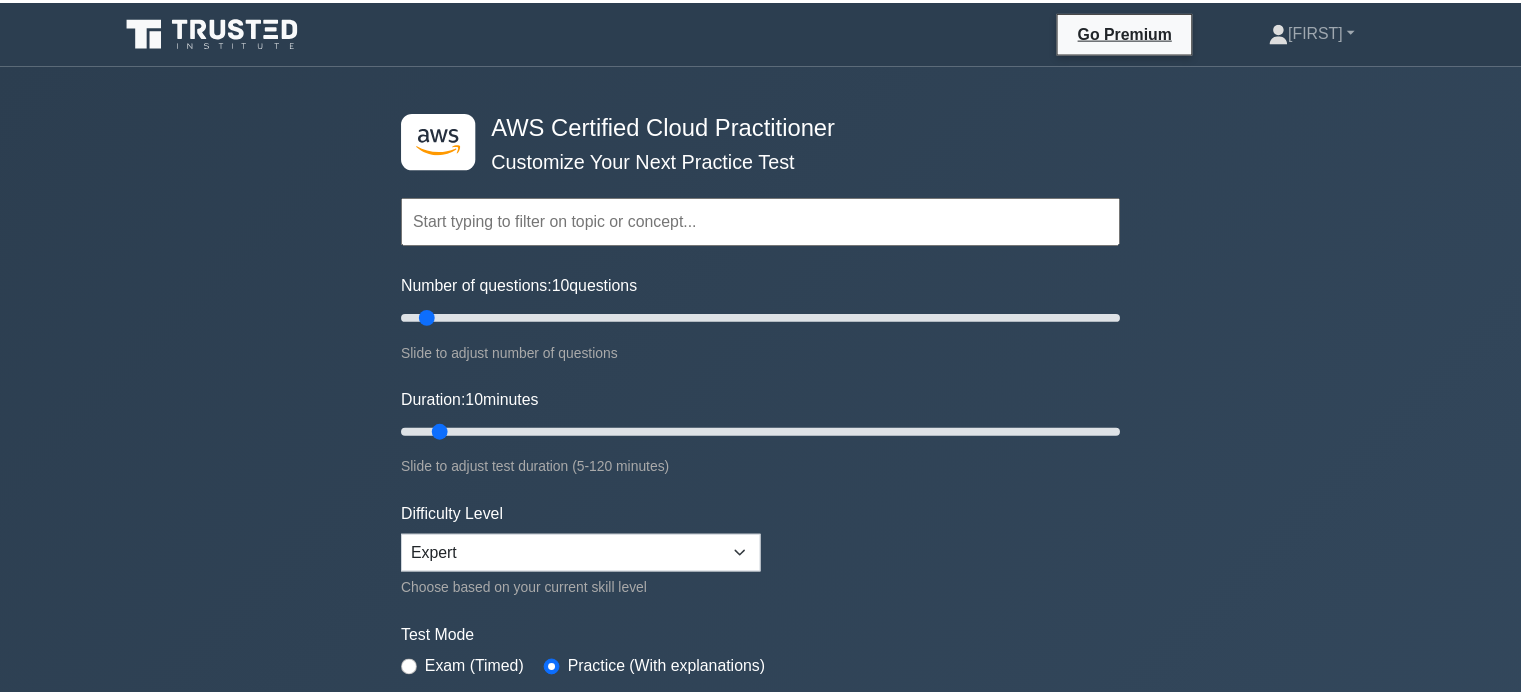 scroll, scrollTop: 0, scrollLeft: 0, axis: both 